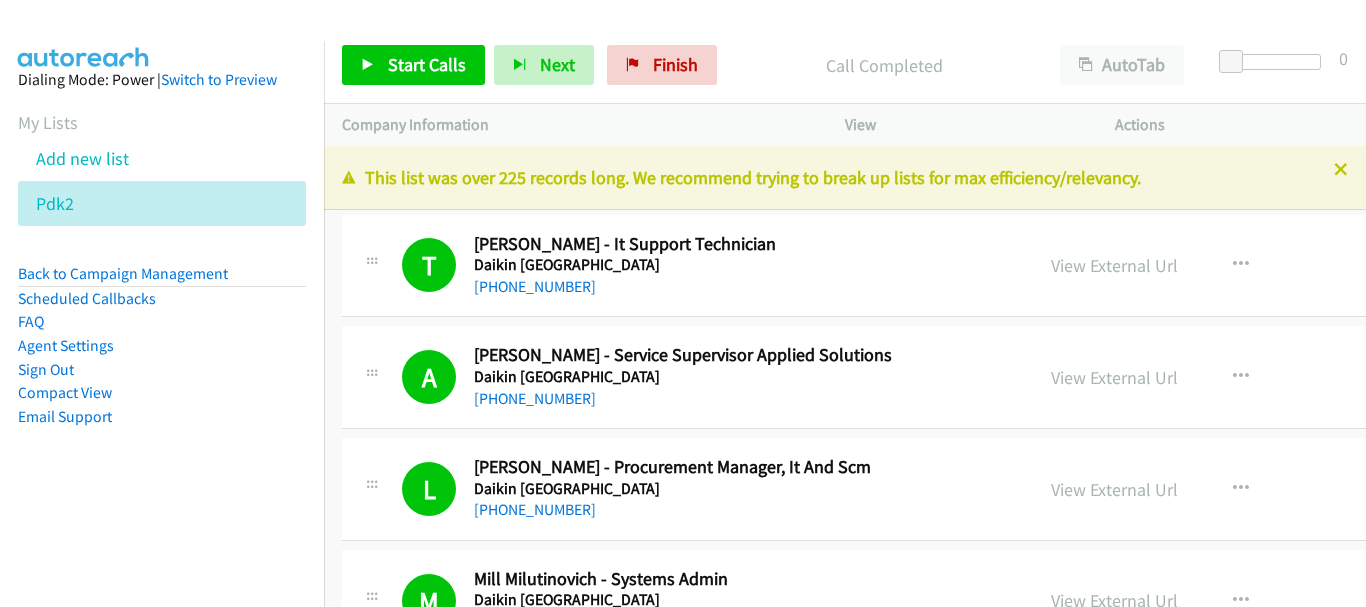 scroll, scrollTop: 0, scrollLeft: 0, axis: both 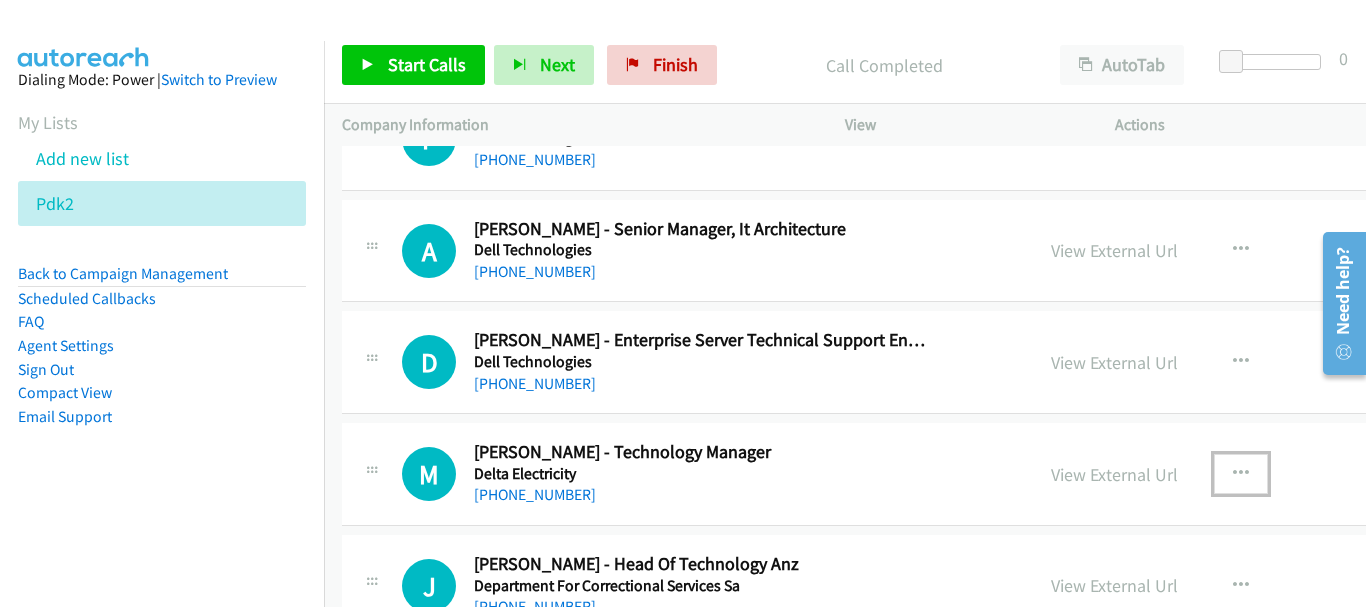 click at bounding box center (1241, 474) 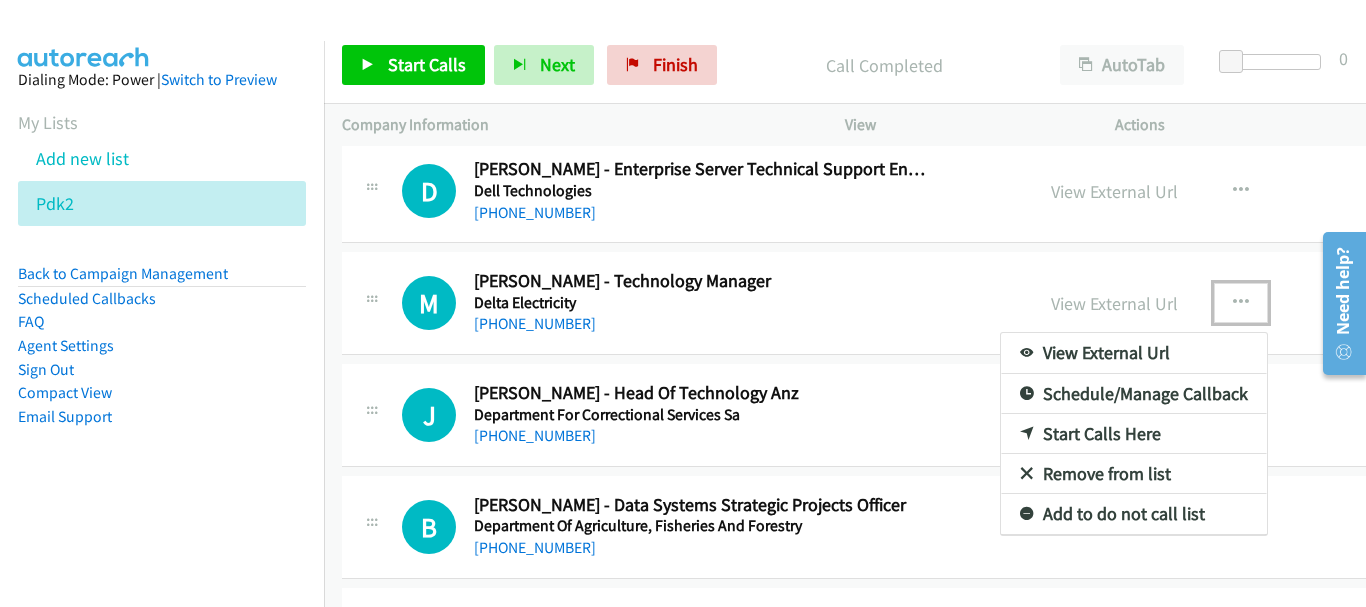 scroll, scrollTop: 6700, scrollLeft: 0, axis: vertical 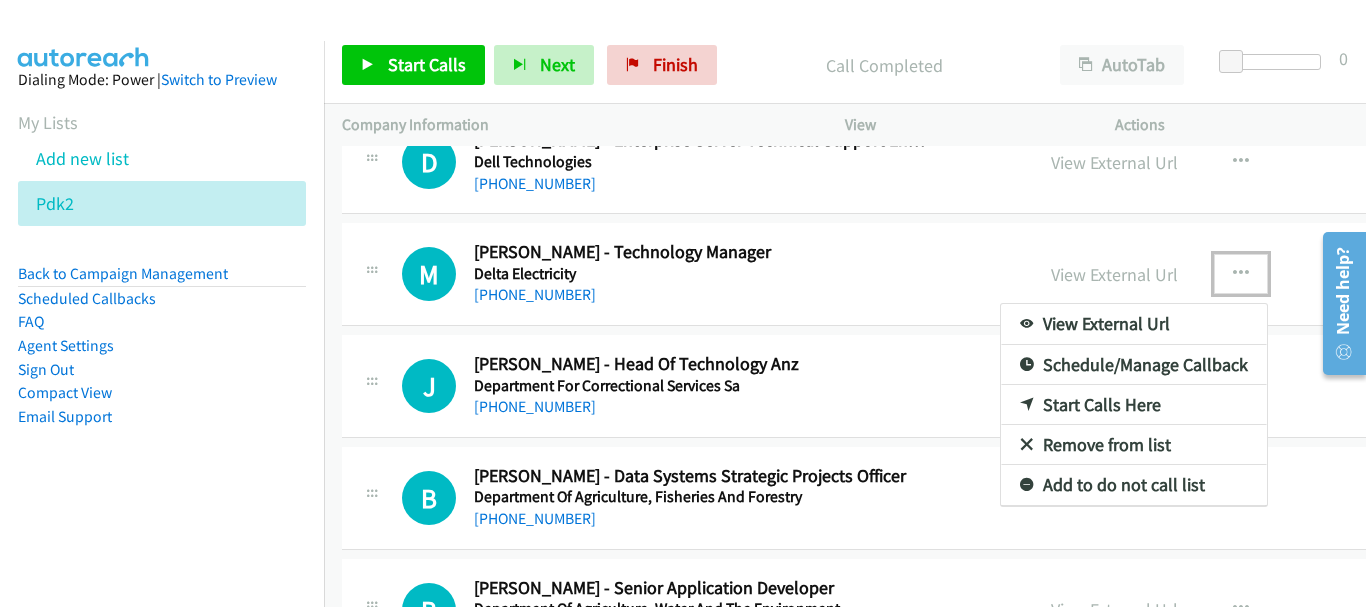 click on "Start Calls Here" at bounding box center [1134, 405] 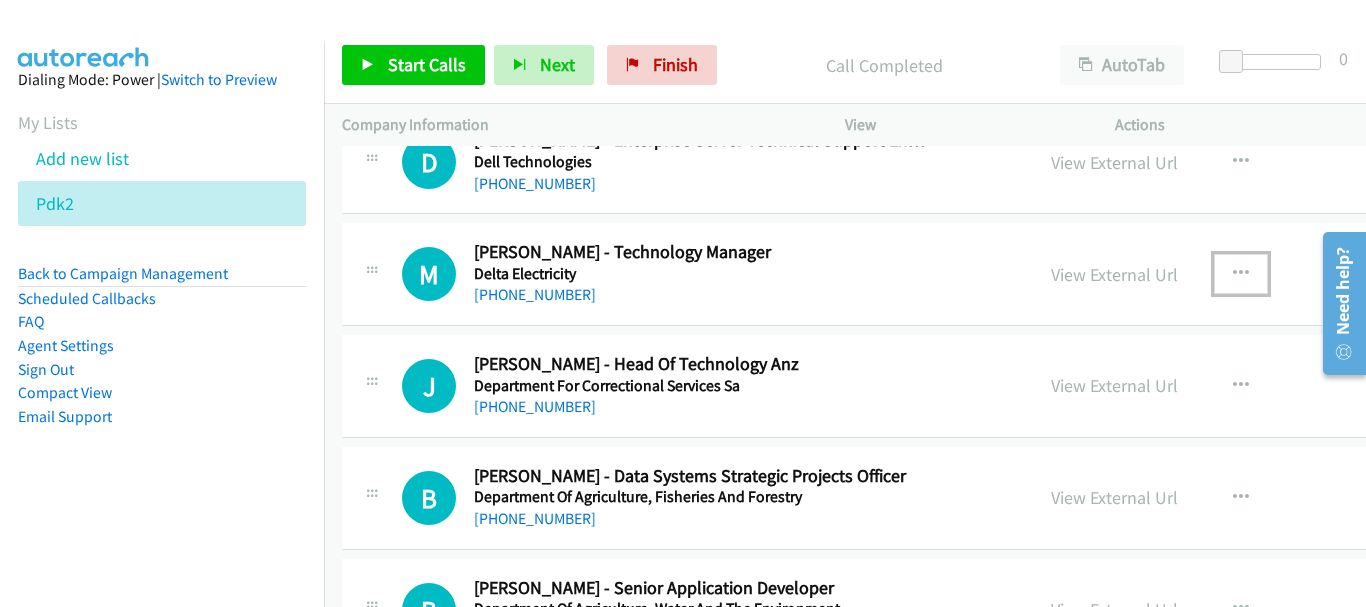 scroll, scrollTop: 6500, scrollLeft: 0, axis: vertical 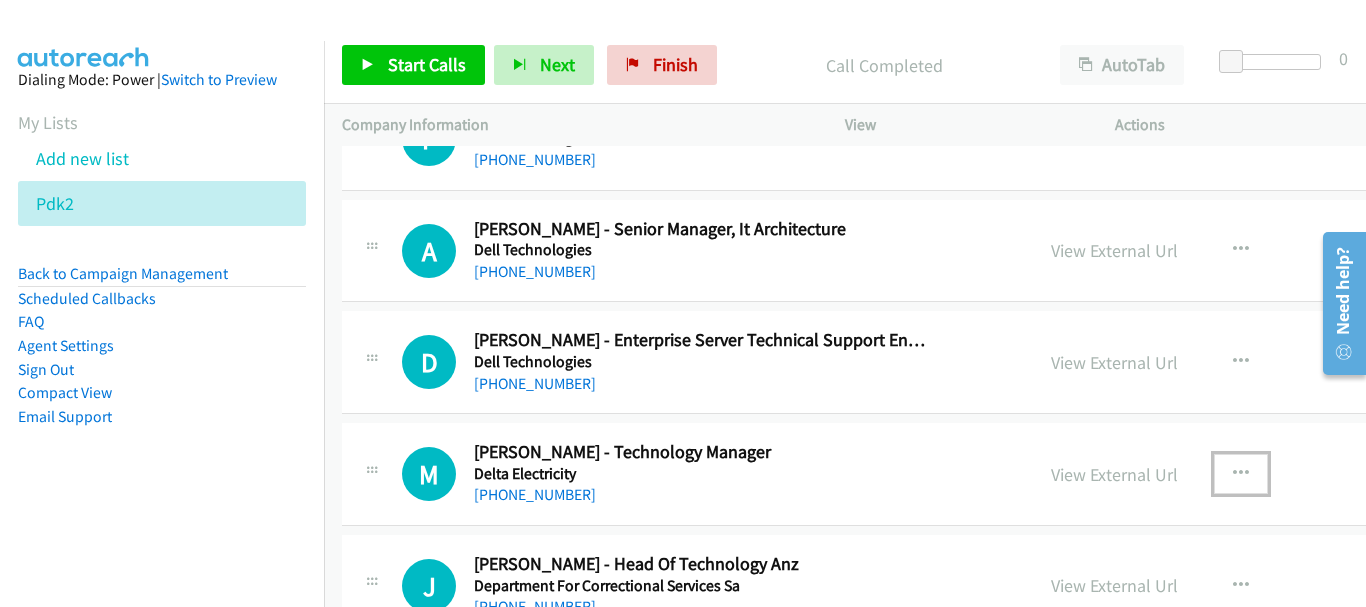 click at bounding box center (1241, 474) 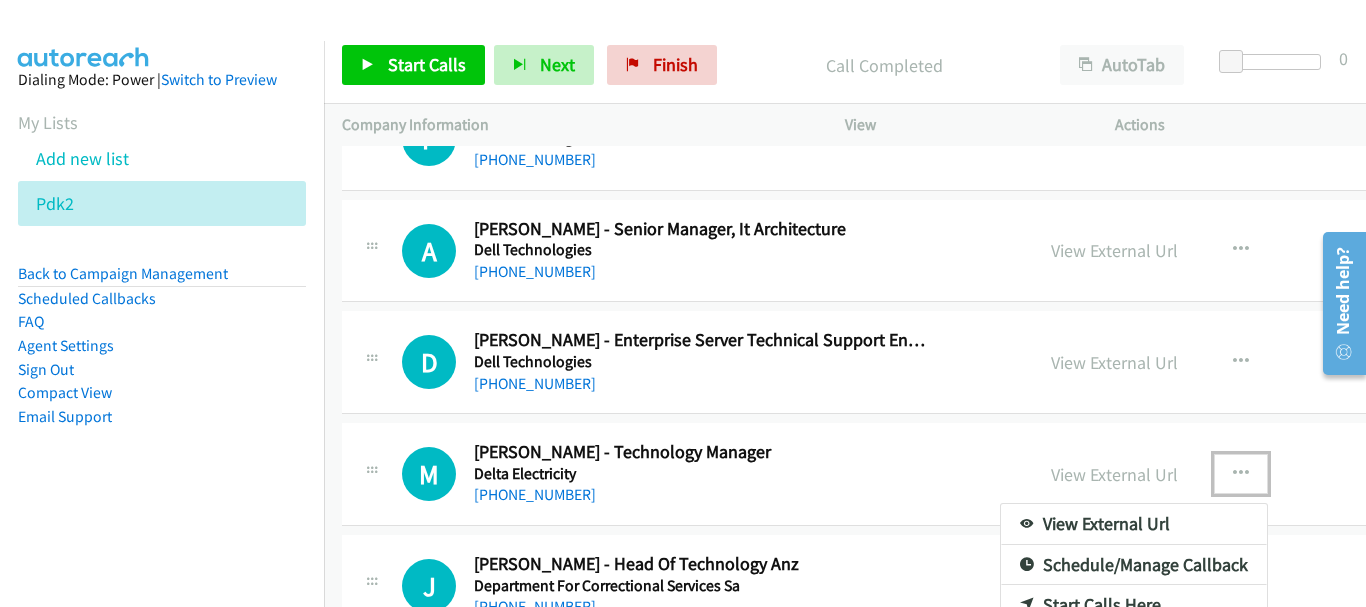 scroll, scrollTop: 6600, scrollLeft: 0, axis: vertical 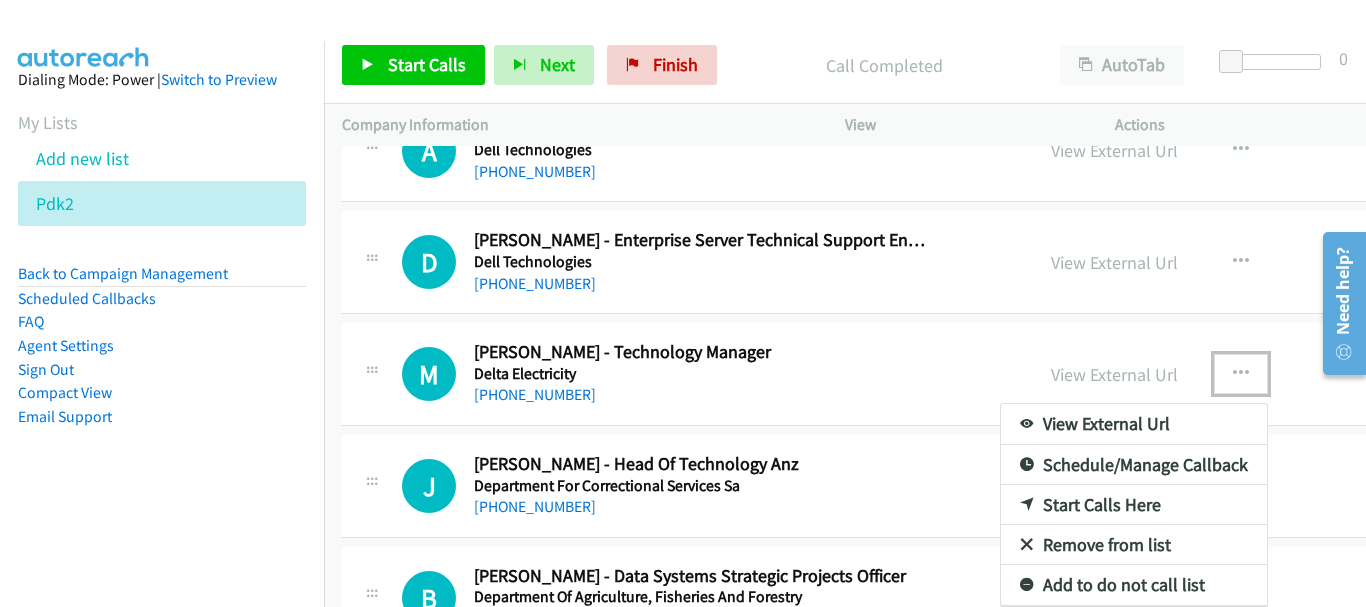 click on "Start Calls Here" at bounding box center (1134, 505) 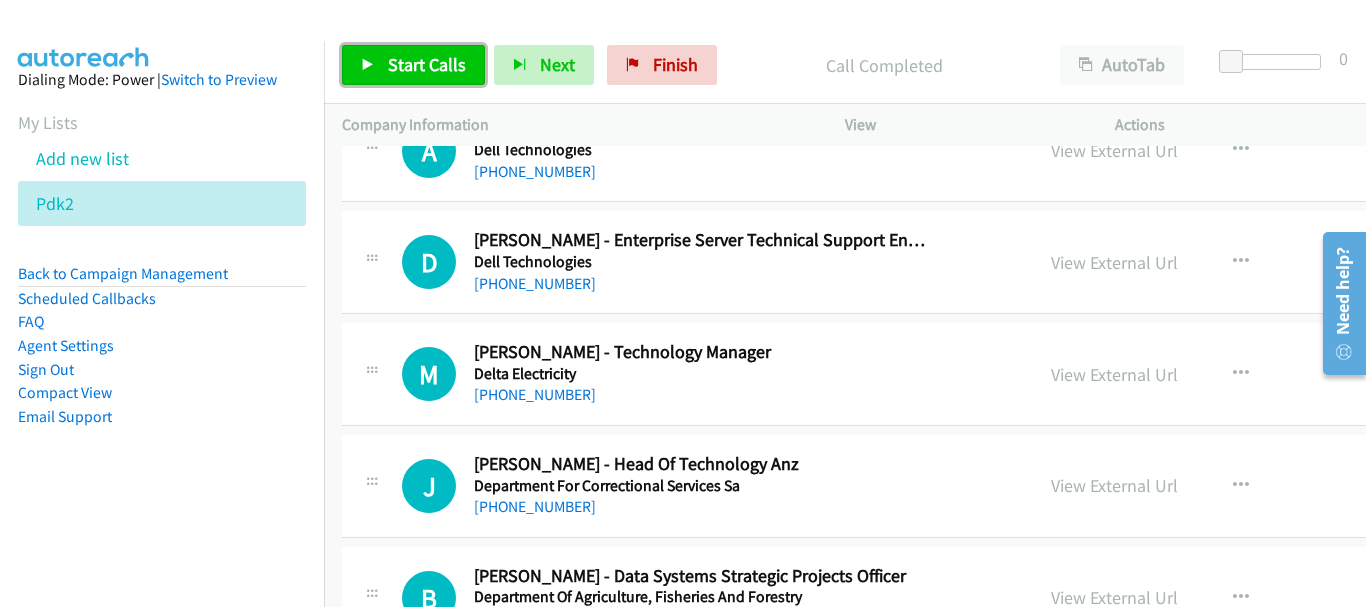 click on "Start Calls" at bounding box center (413, 65) 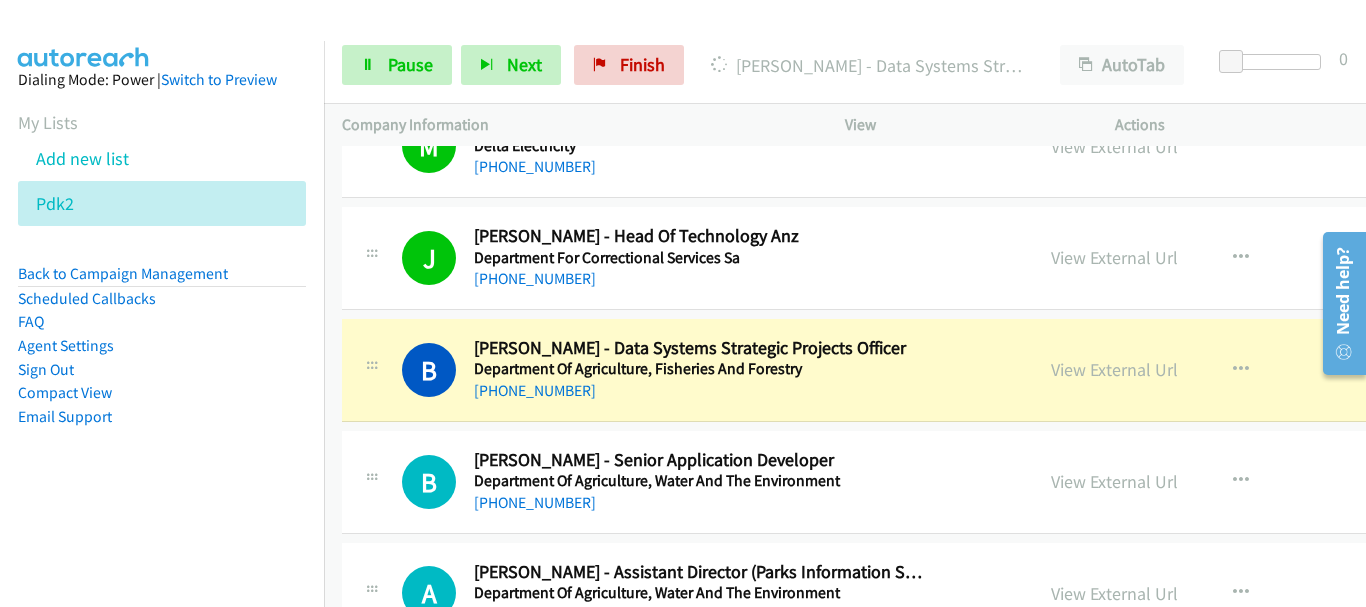 scroll, scrollTop: 6900, scrollLeft: 0, axis: vertical 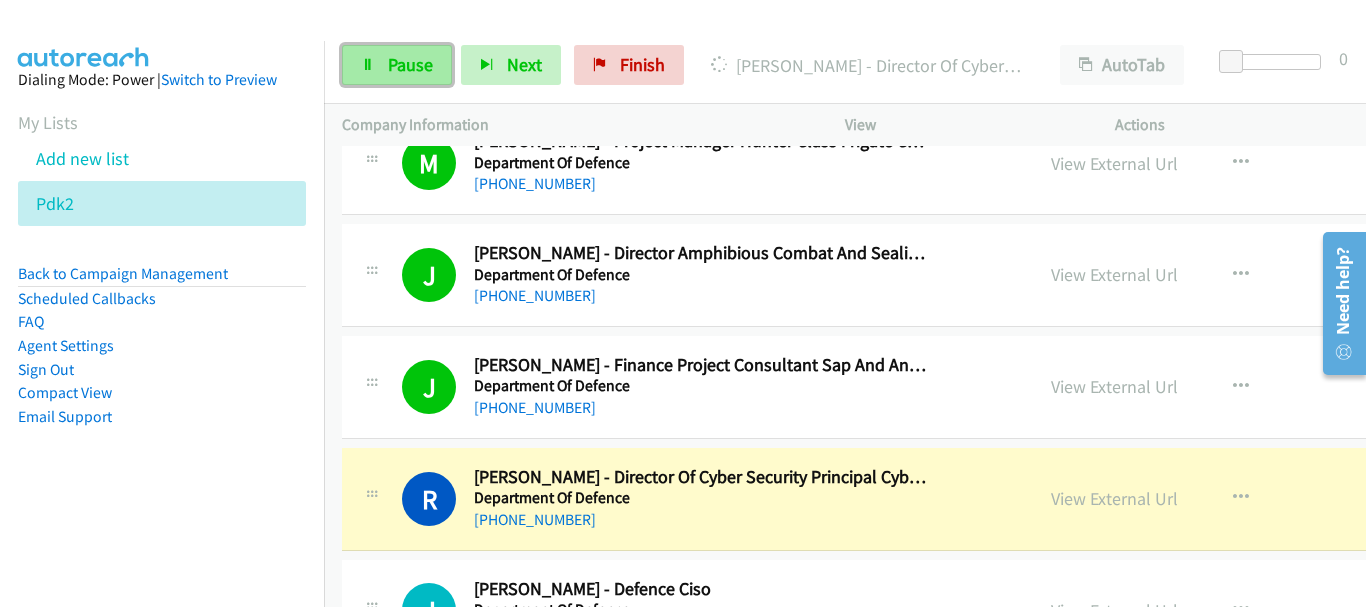 click on "Pause" at bounding box center [410, 64] 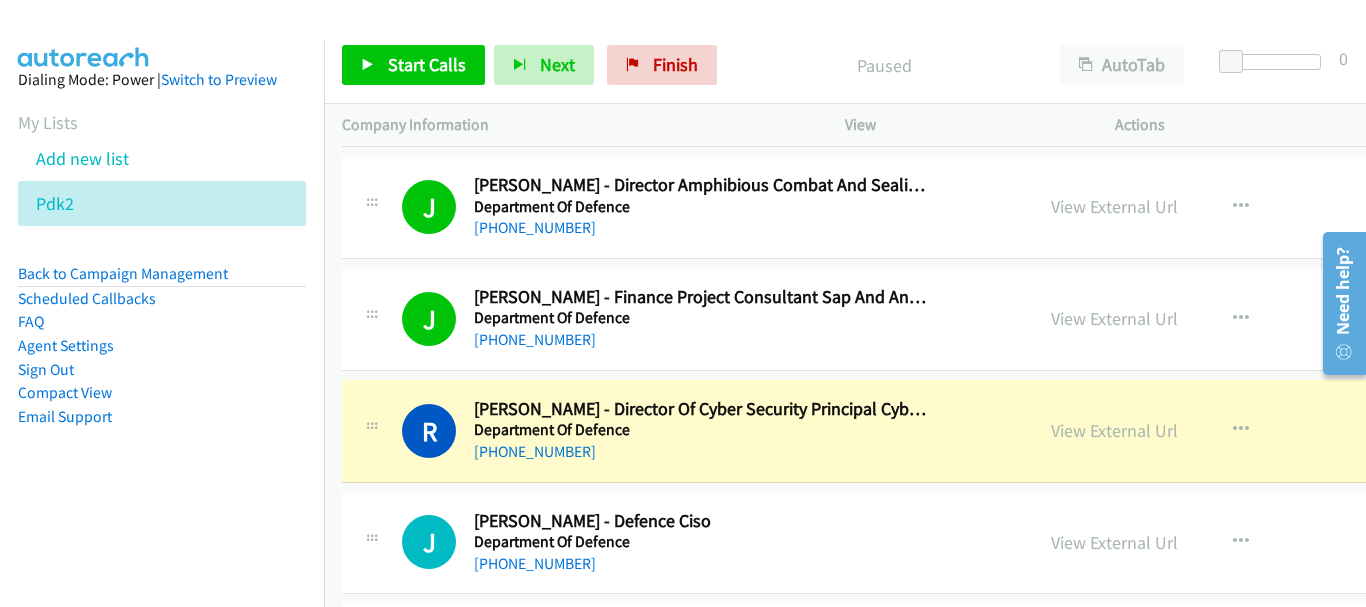 scroll, scrollTop: 8700, scrollLeft: 0, axis: vertical 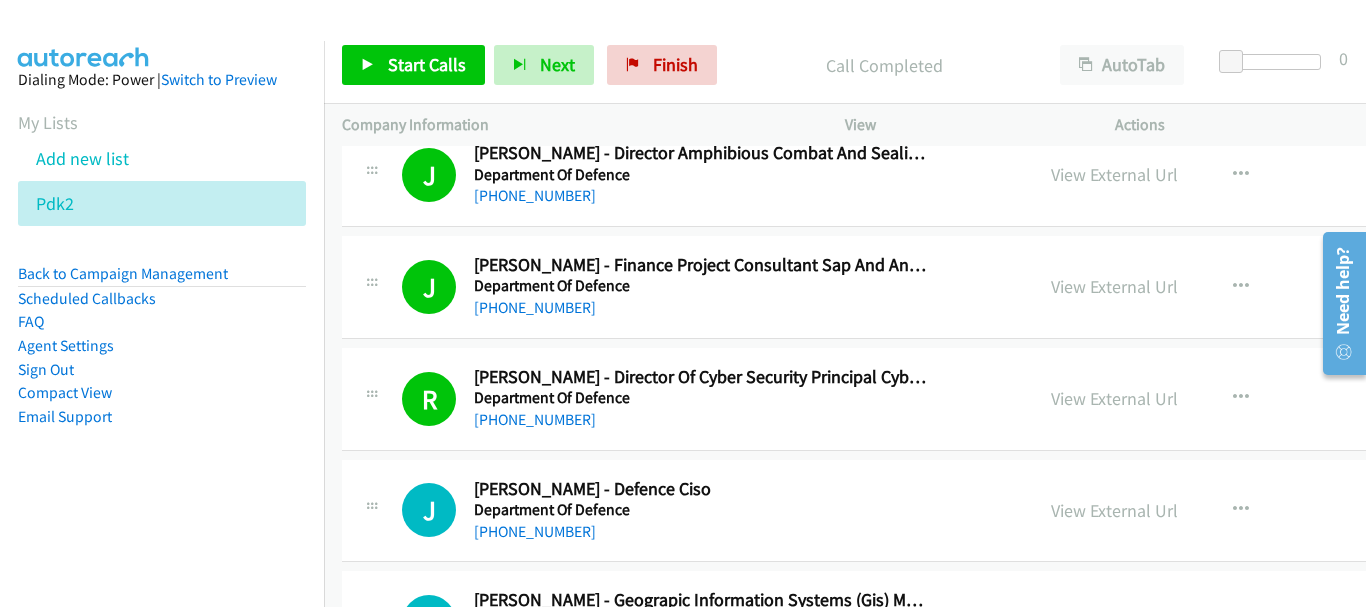 drag, startPoint x: 639, startPoint y: 388, endPoint x: 379, endPoint y: 458, distance: 269.25824 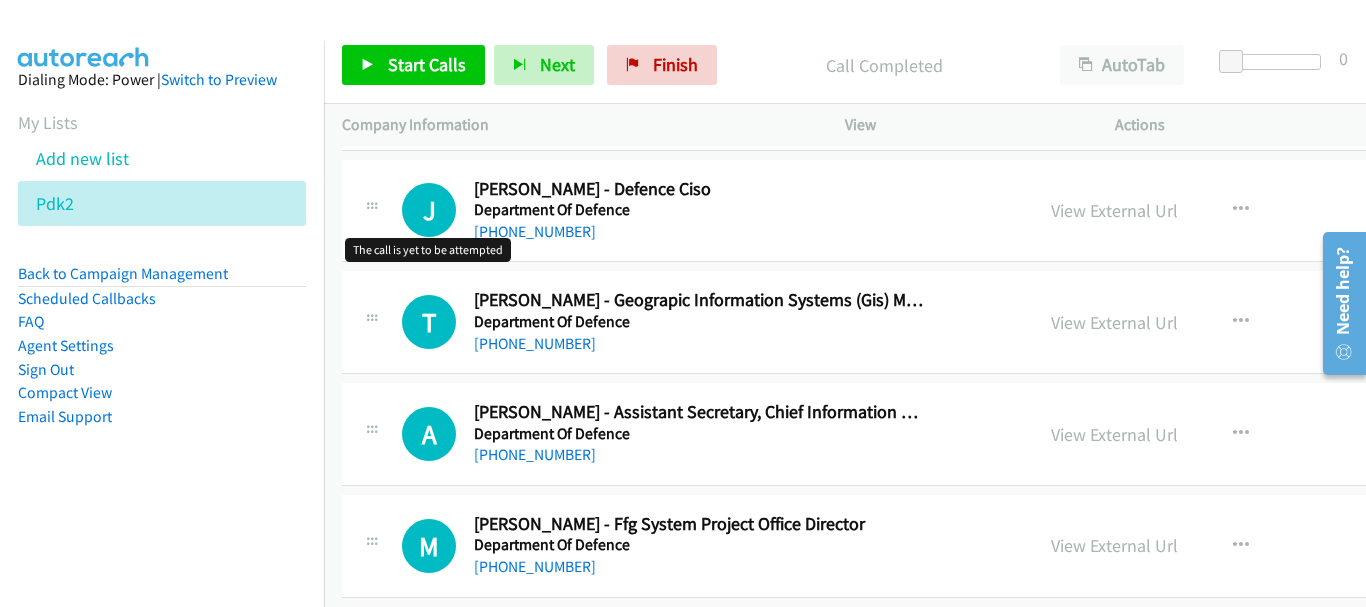 scroll, scrollTop: 8900, scrollLeft: 0, axis: vertical 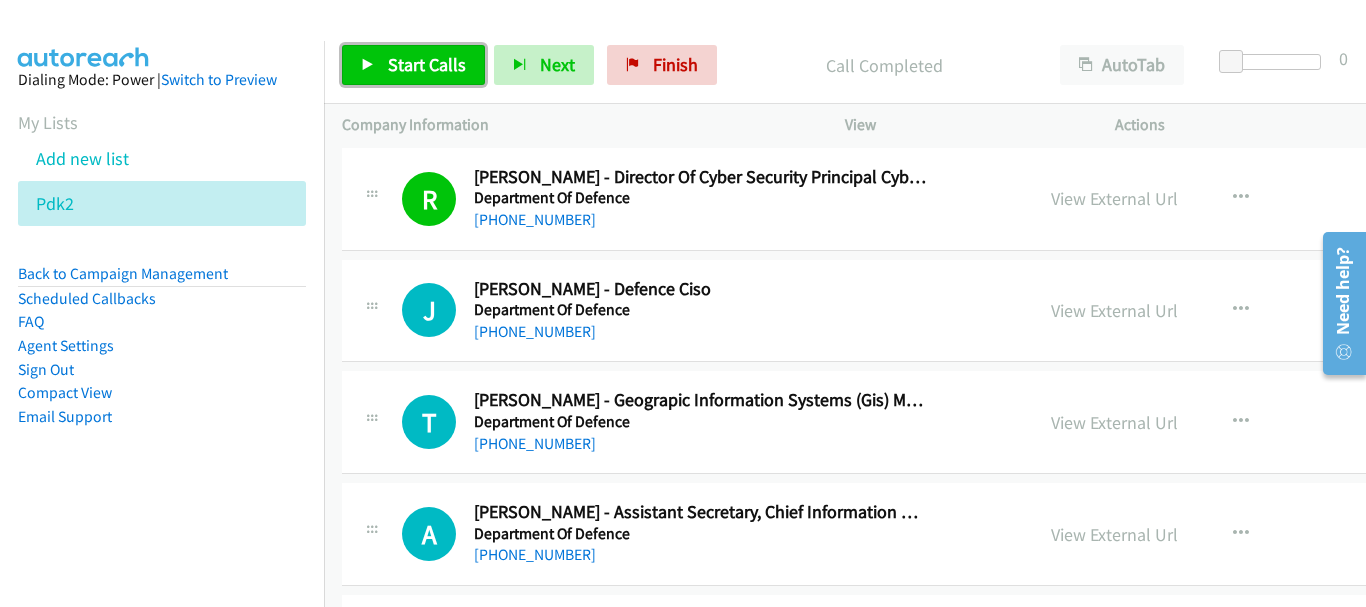 click on "Start Calls" at bounding box center [413, 65] 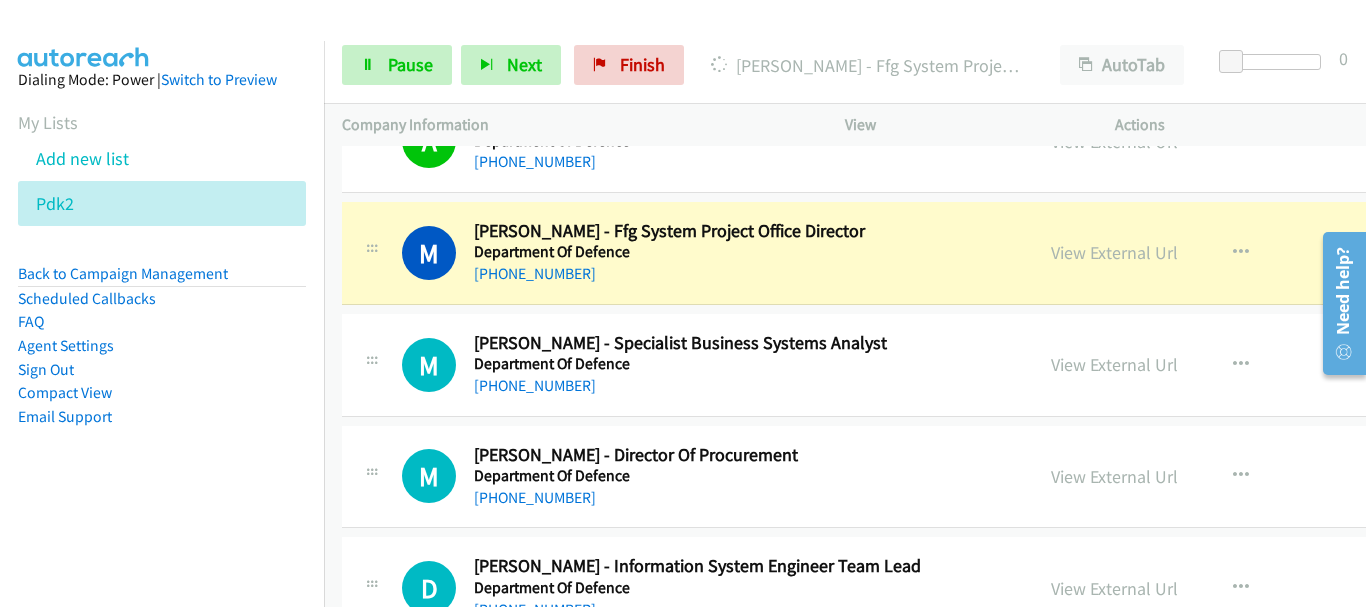 scroll, scrollTop: 9300, scrollLeft: 0, axis: vertical 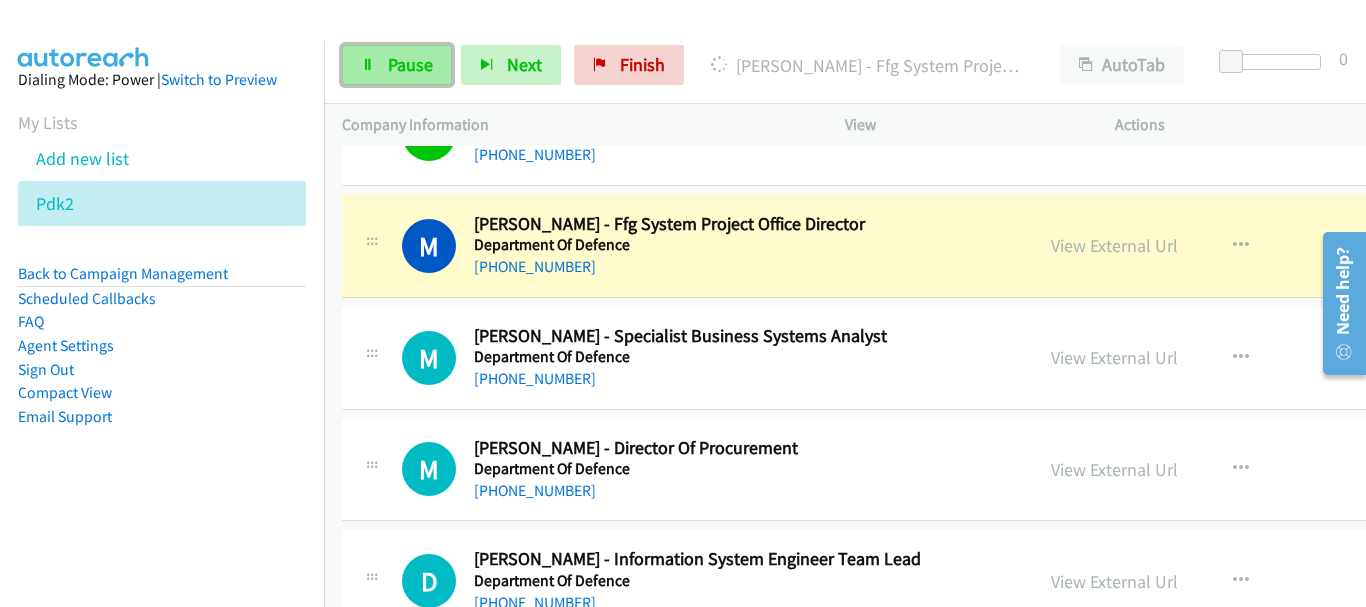 click on "Pause" at bounding box center [410, 64] 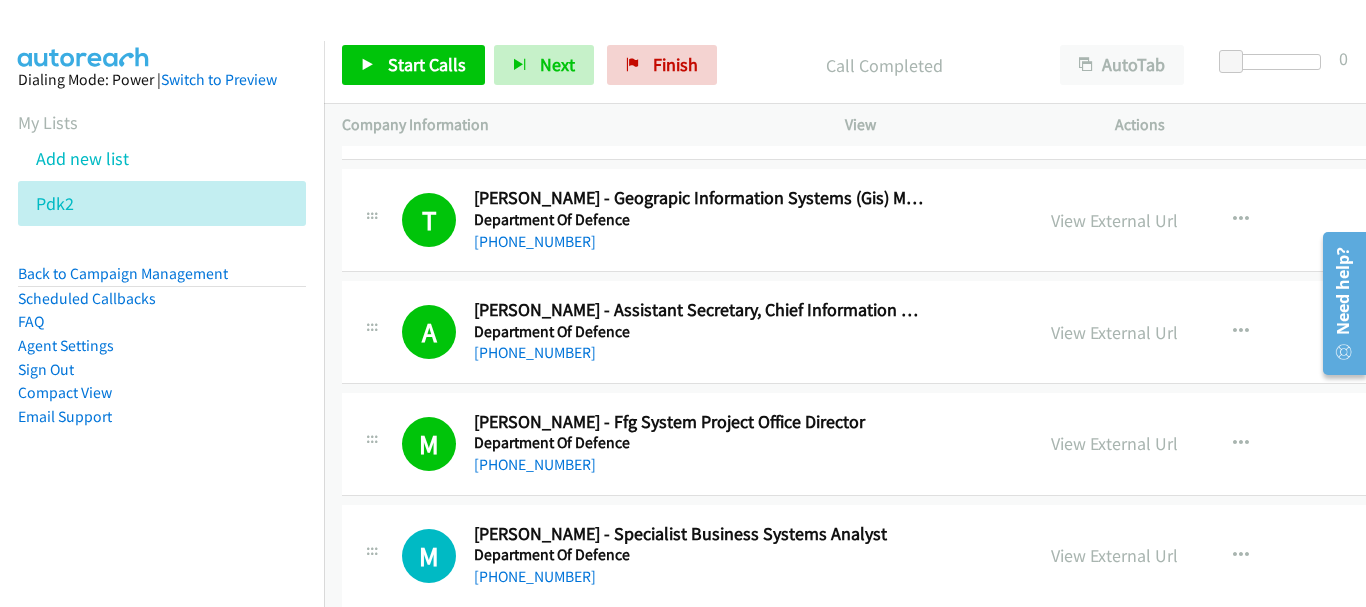 scroll, scrollTop: 9100, scrollLeft: 0, axis: vertical 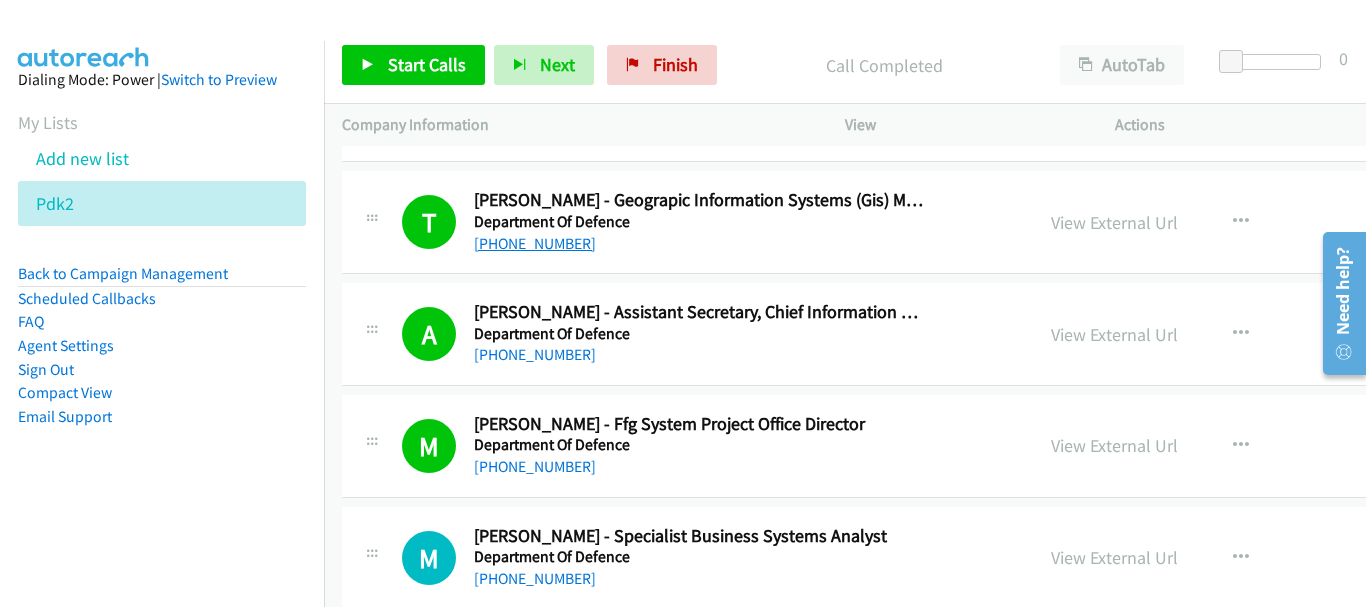click on "+61 455 610 829" at bounding box center (535, 243) 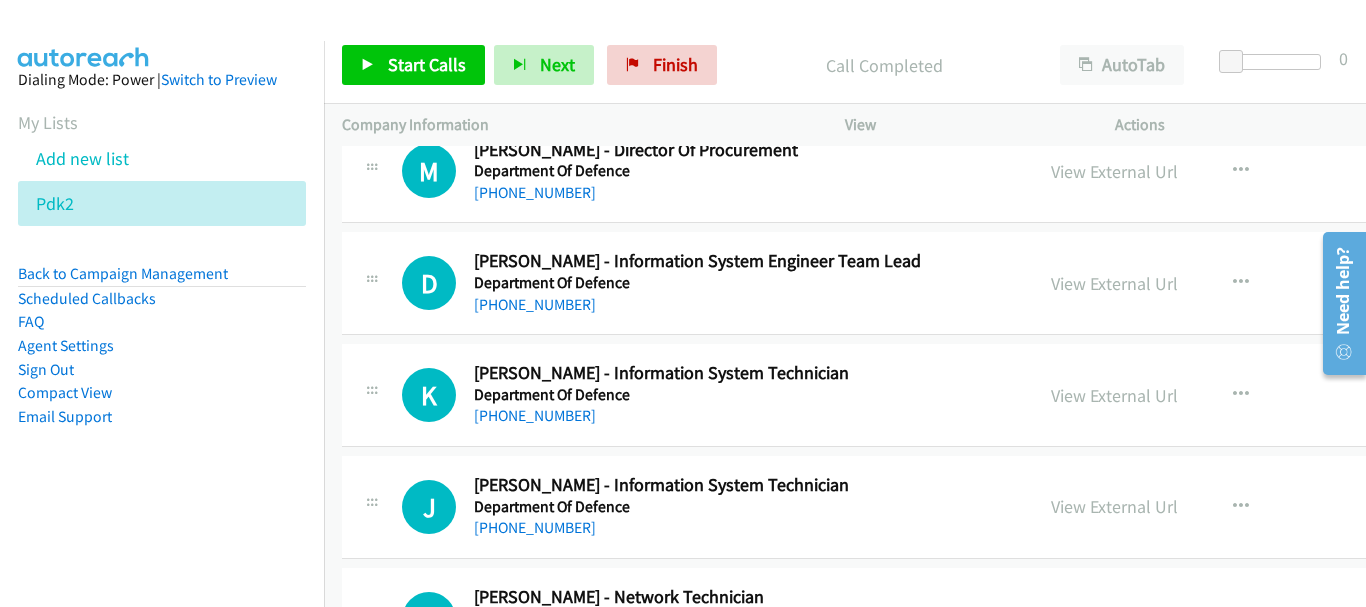 scroll, scrollTop: 9600, scrollLeft: 0, axis: vertical 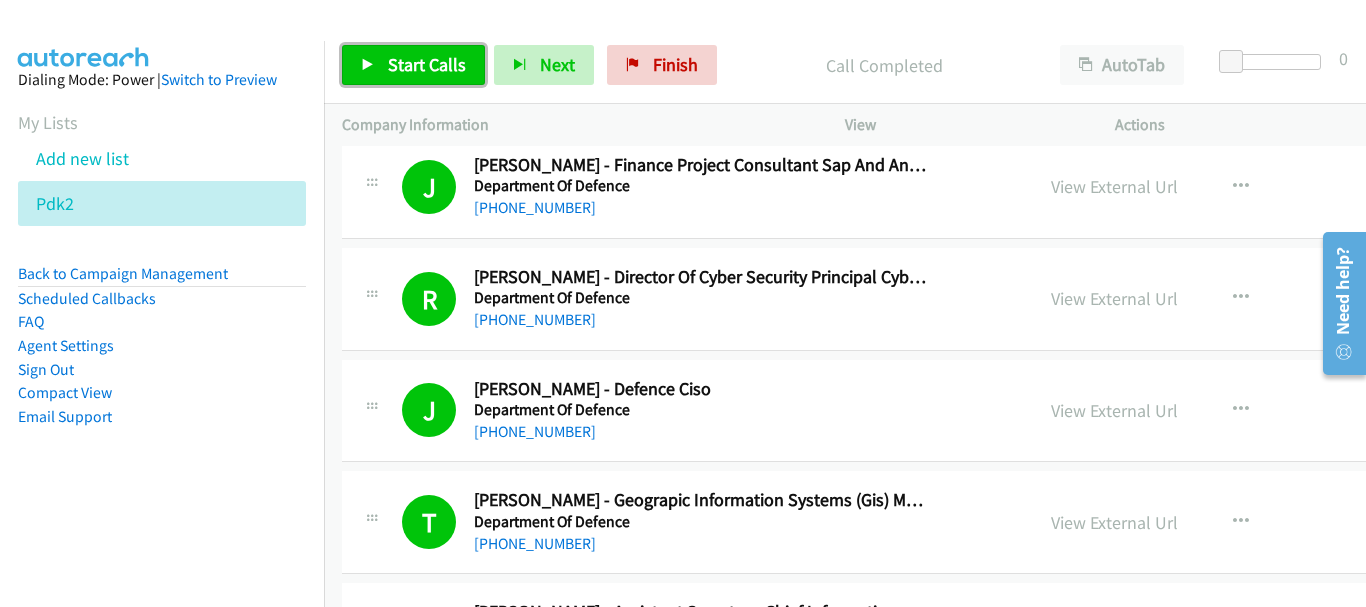 click on "Start Calls" at bounding box center [413, 65] 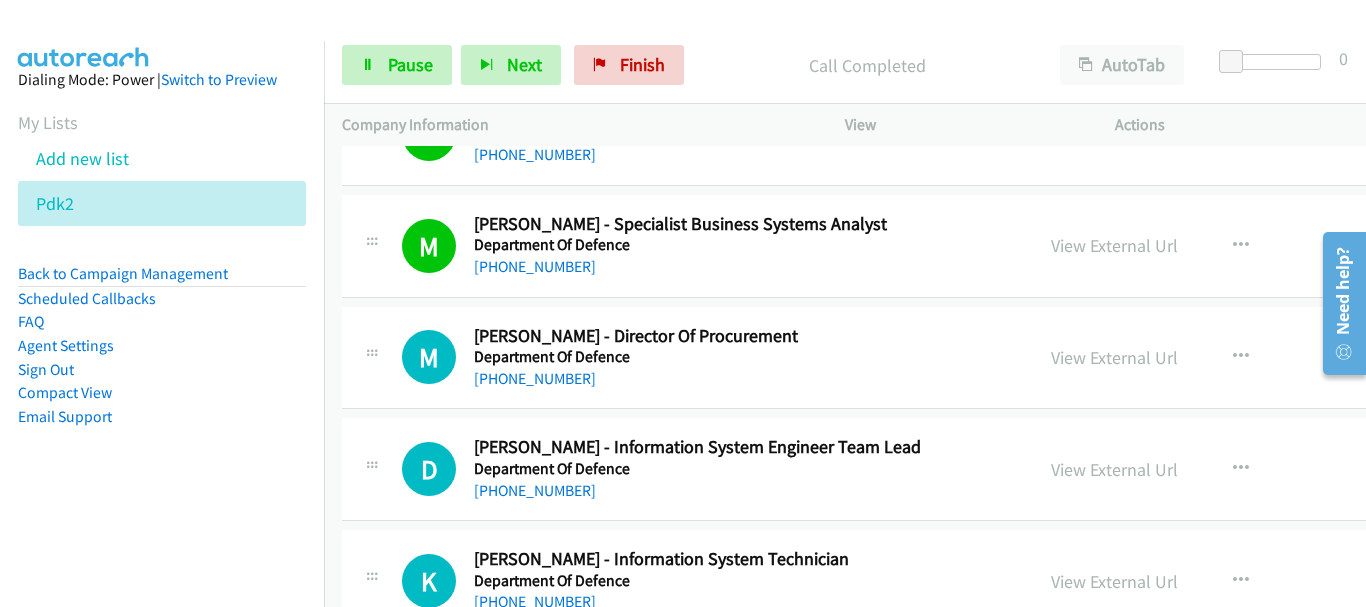 scroll, scrollTop: 9400, scrollLeft: 0, axis: vertical 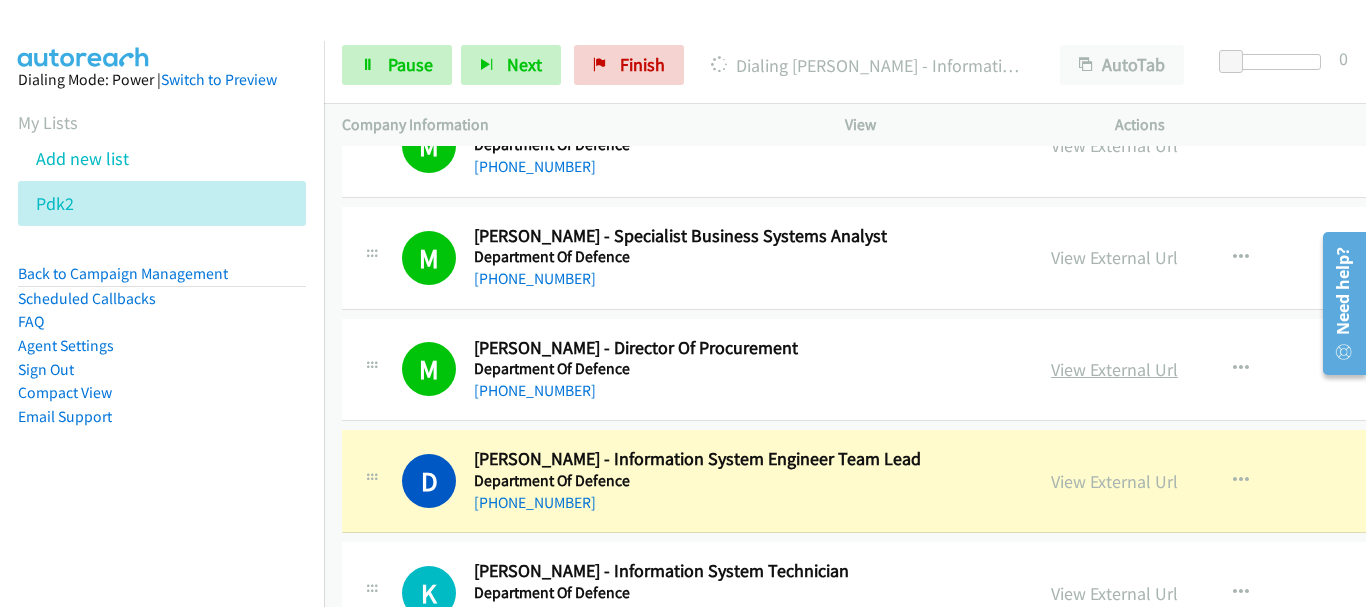 click on "View External Url" at bounding box center [1114, 369] 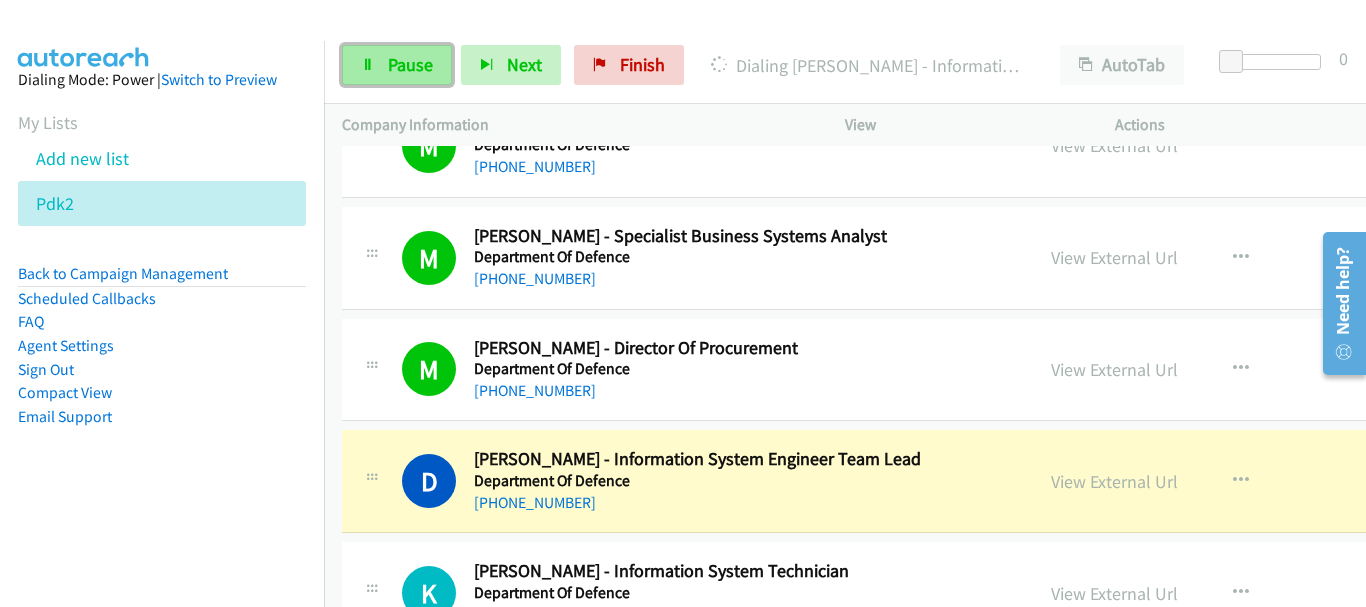 click on "Pause" at bounding box center (410, 64) 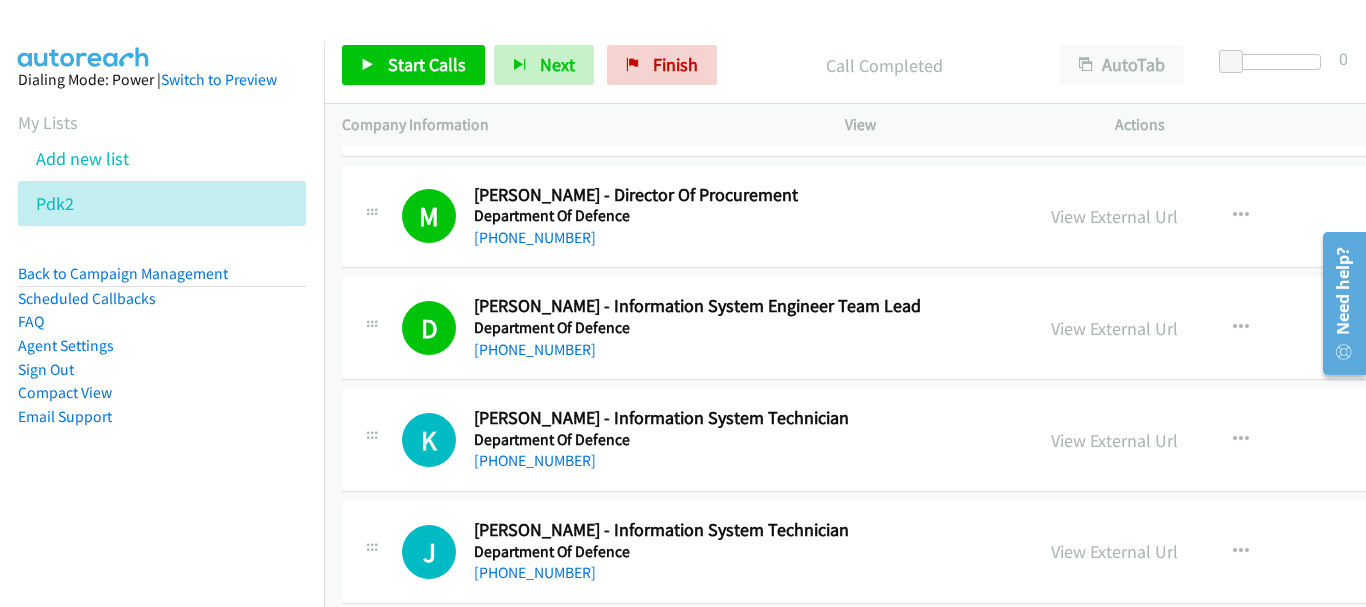 scroll, scrollTop: 9500, scrollLeft: 0, axis: vertical 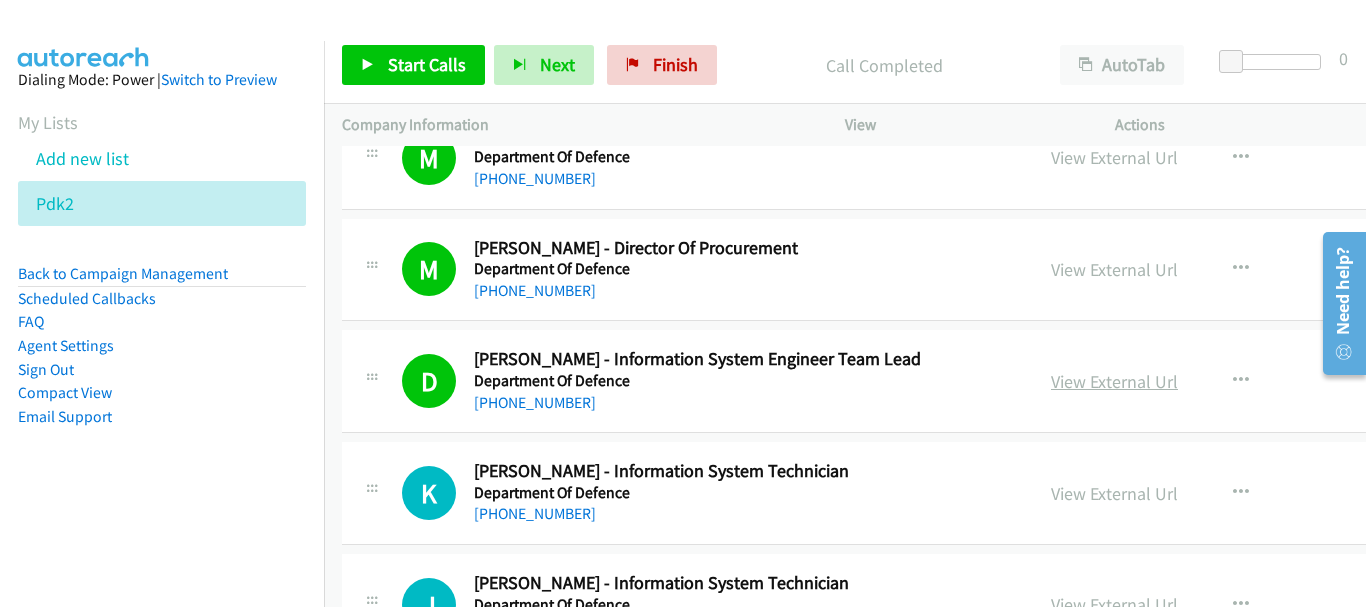 click on "View External Url" at bounding box center [1114, 381] 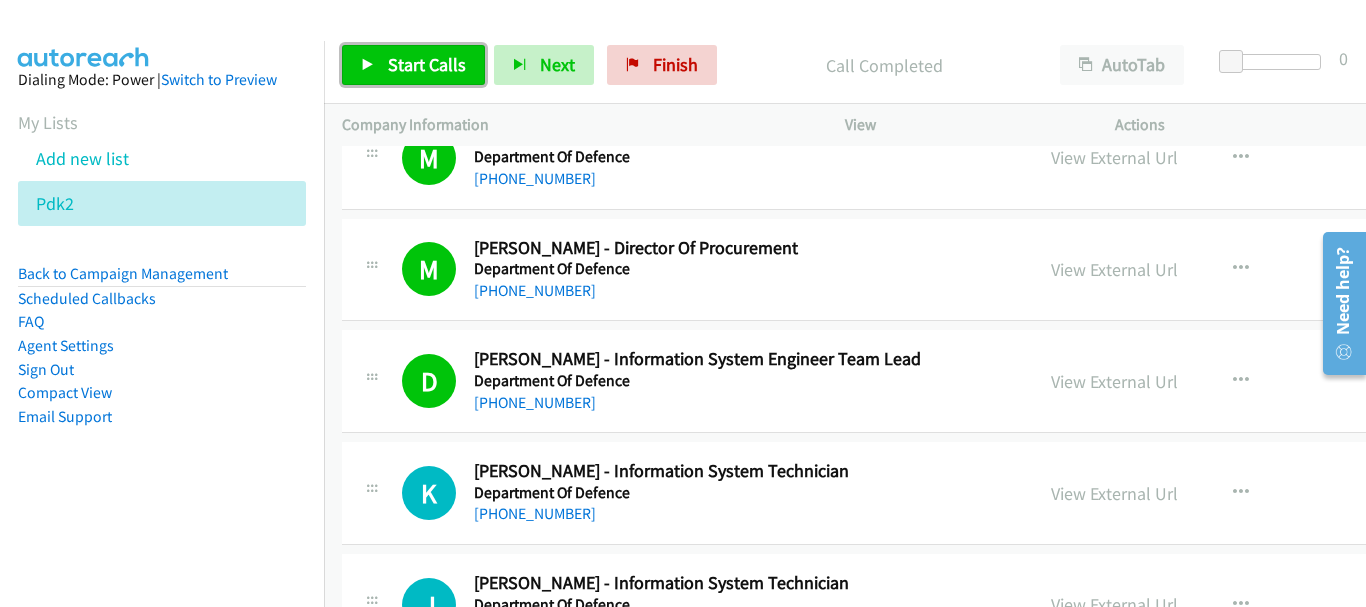 click on "Start Calls" at bounding box center (427, 64) 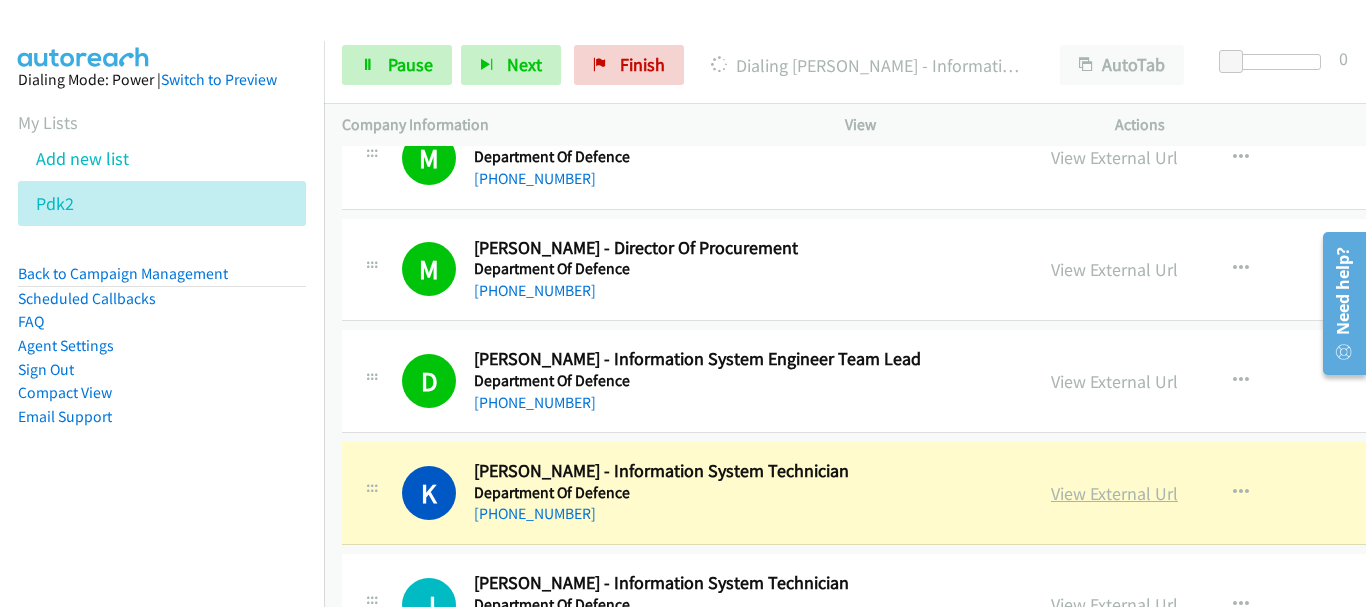 click on "View External Url" at bounding box center [1114, 493] 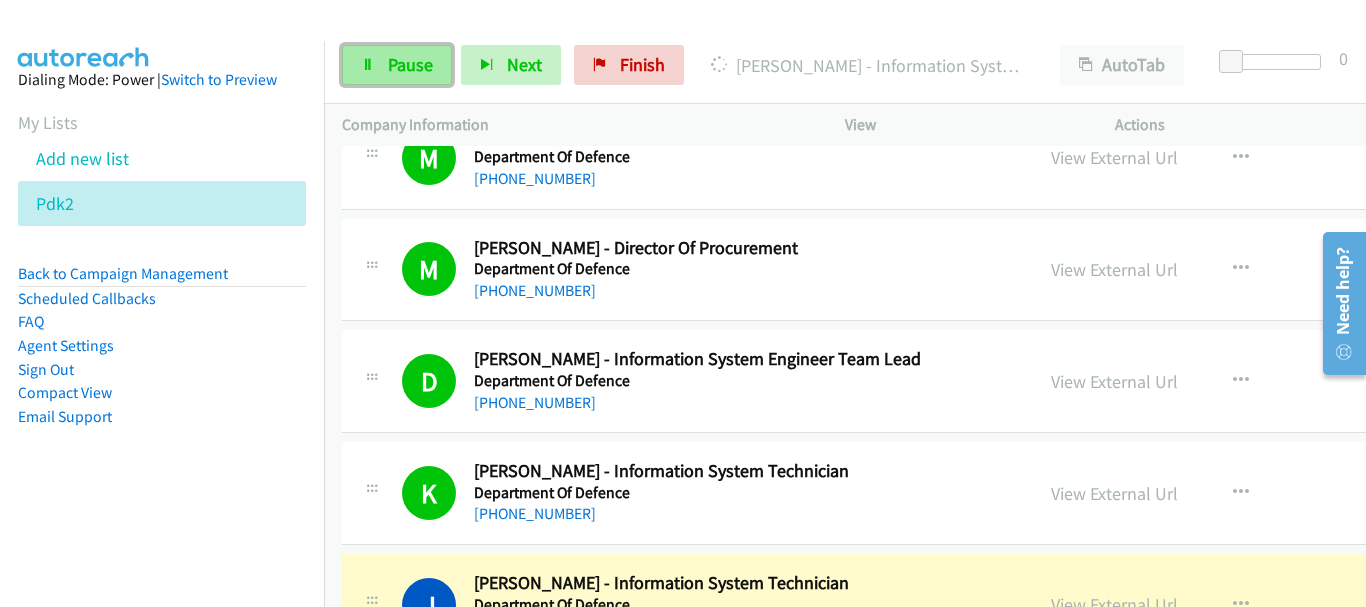 click on "Pause" at bounding box center [410, 64] 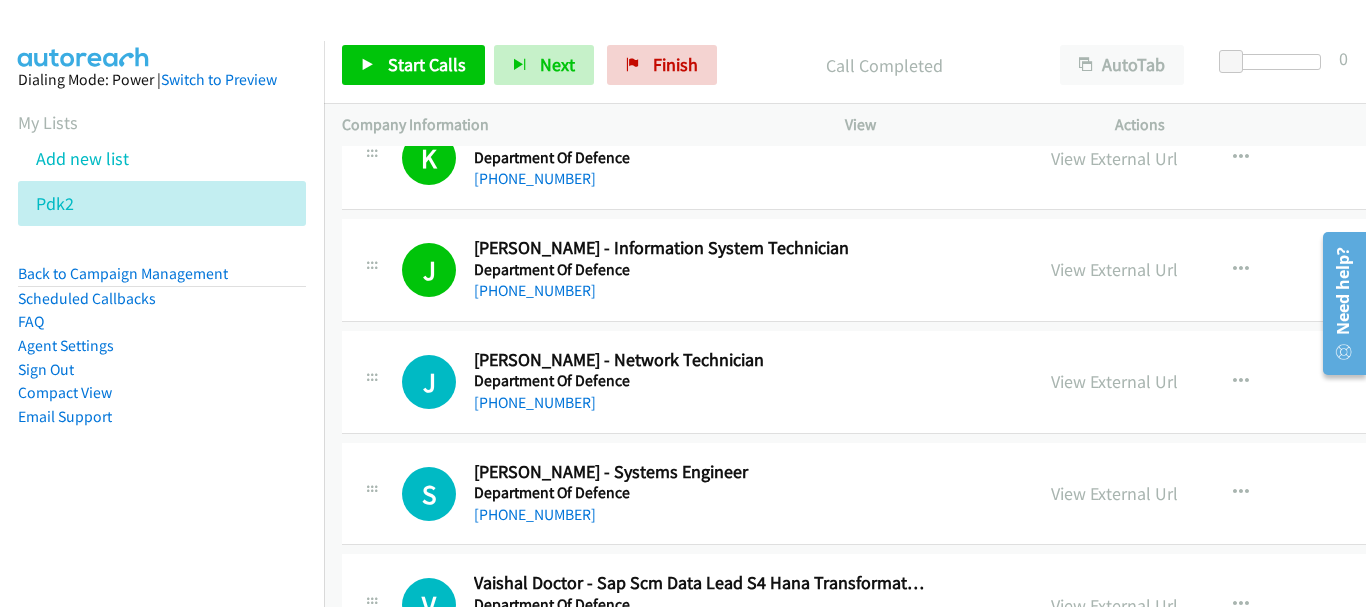 scroll, scrollTop: 9800, scrollLeft: 0, axis: vertical 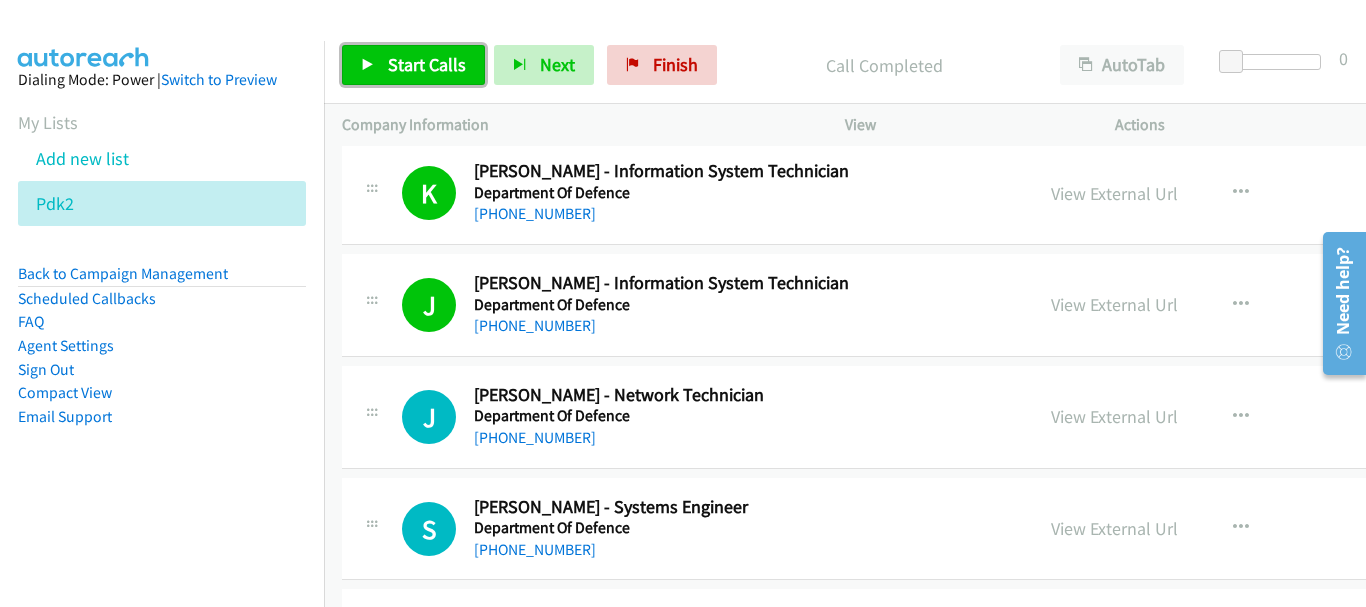 click on "Start Calls" at bounding box center [427, 64] 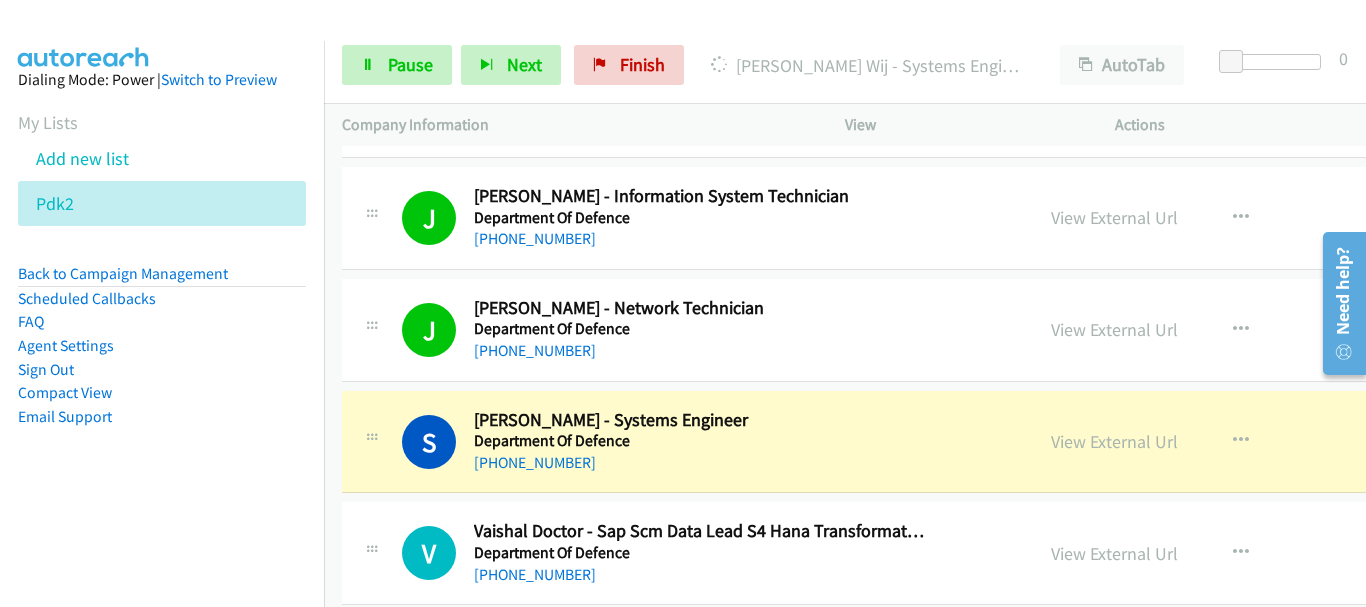 scroll, scrollTop: 10000, scrollLeft: 0, axis: vertical 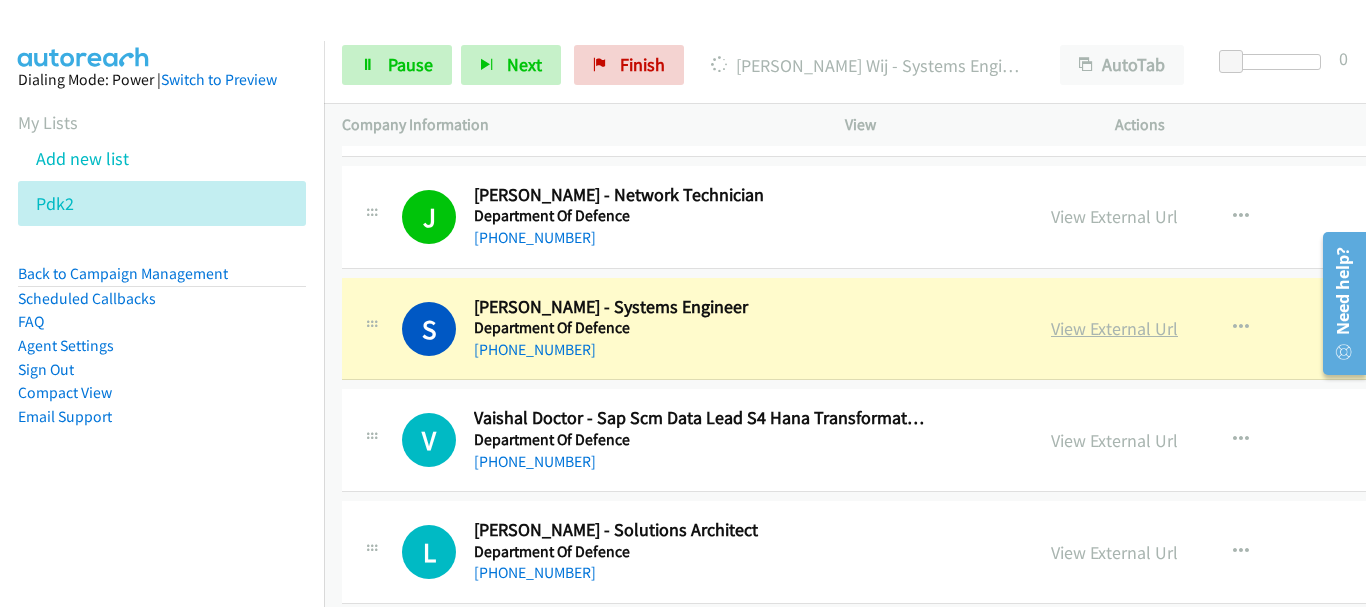 click on "View External Url" at bounding box center (1114, 328) 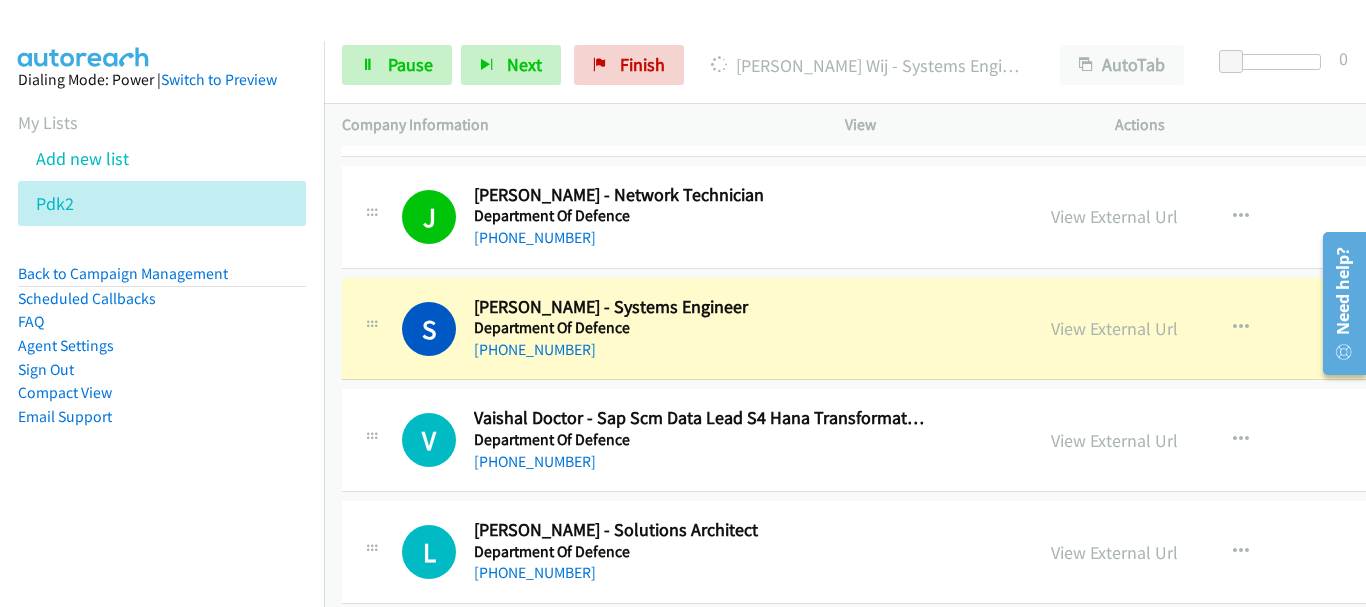 scroll, scrollTop: 9800, scrollLeft: 0, axis: vertical 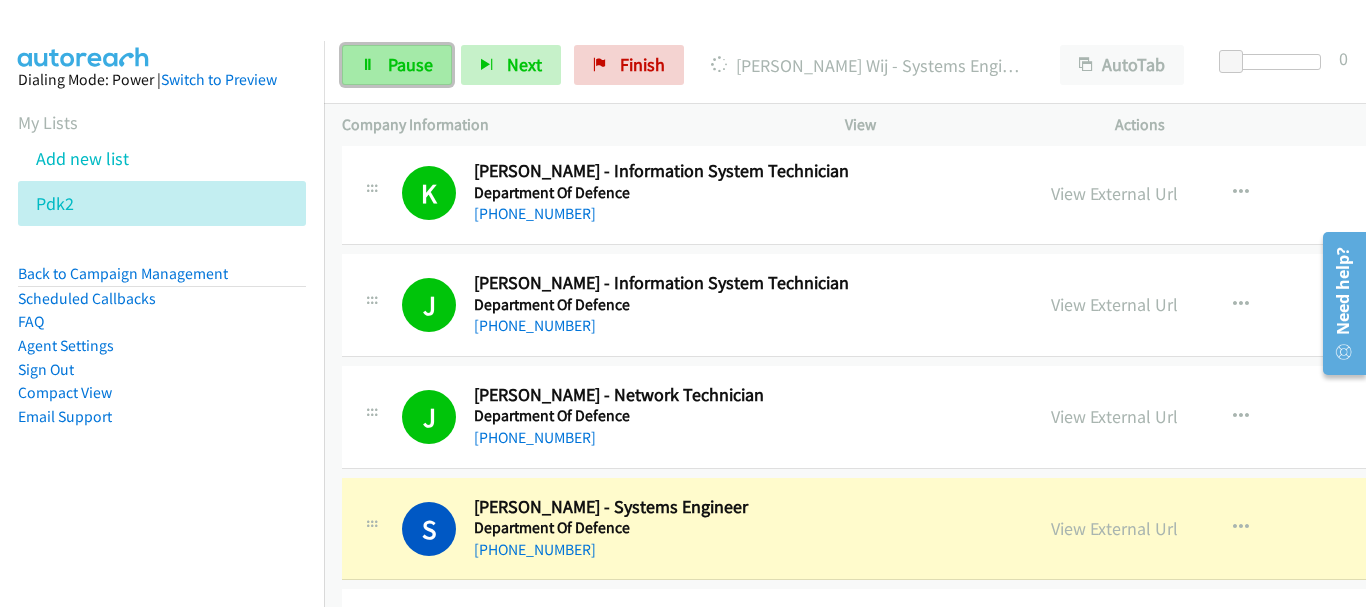 click on "Pause" at bounding box center (410, 64) 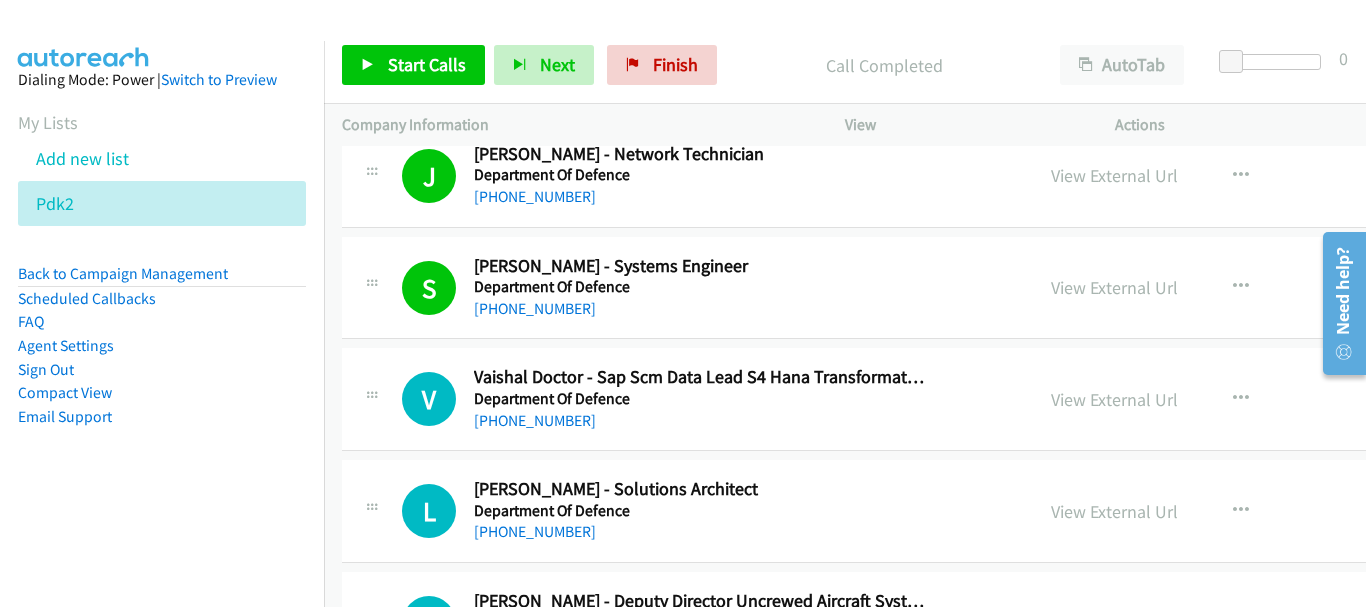 scroll, scrollTop: 10100, scrollLeft: 0, axis: vertical 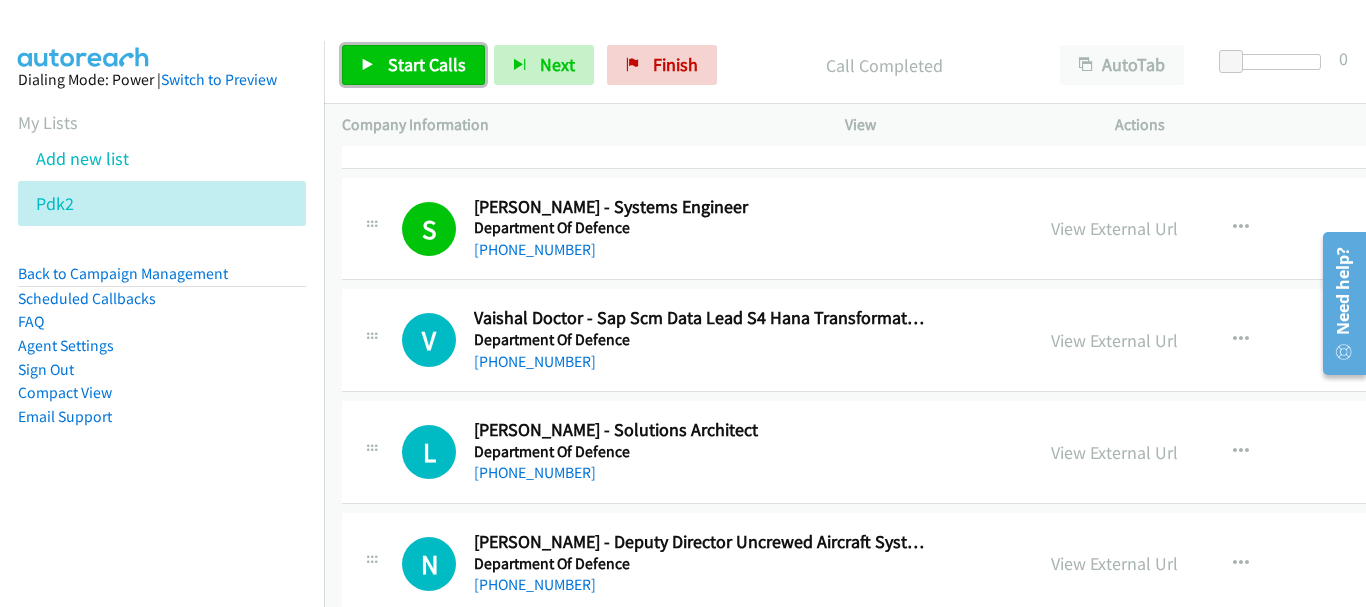 click on "Start Calls" at bounding box center [427, 64] 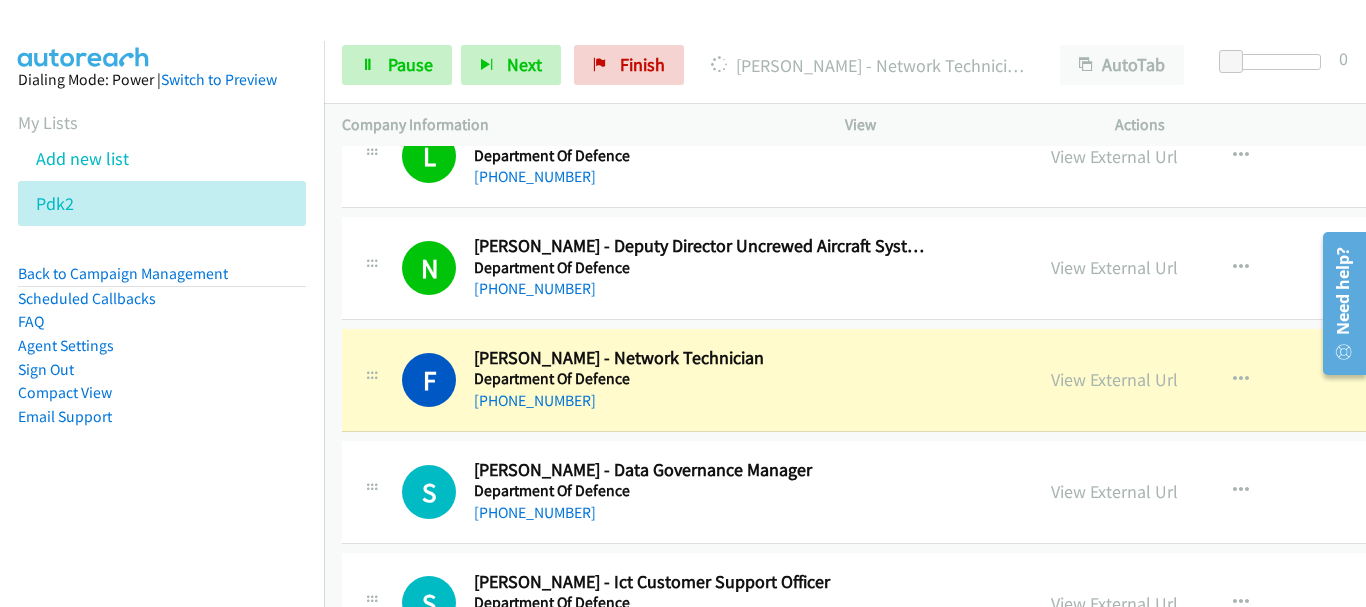 scroll, scrollTop: 10400, scrollLeft: 0, axis: vertical 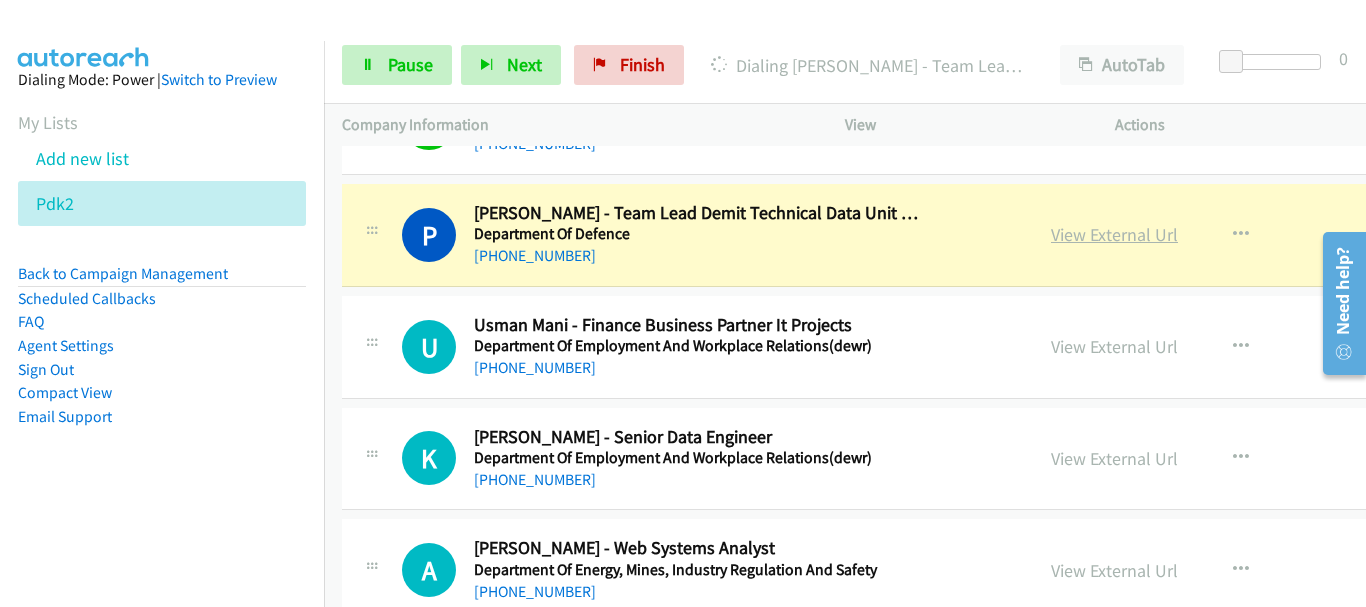 click on "View External Url" at bounding box center (1114, 234) 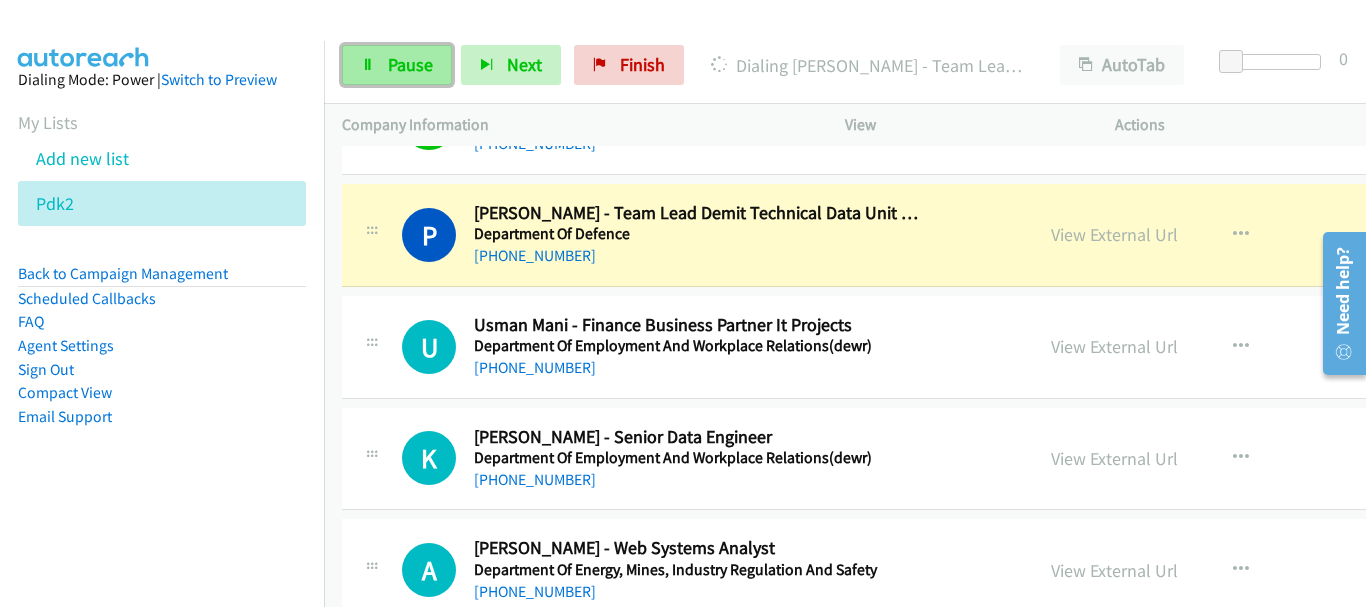 click on "Pause" at bounding box center (397, 65) 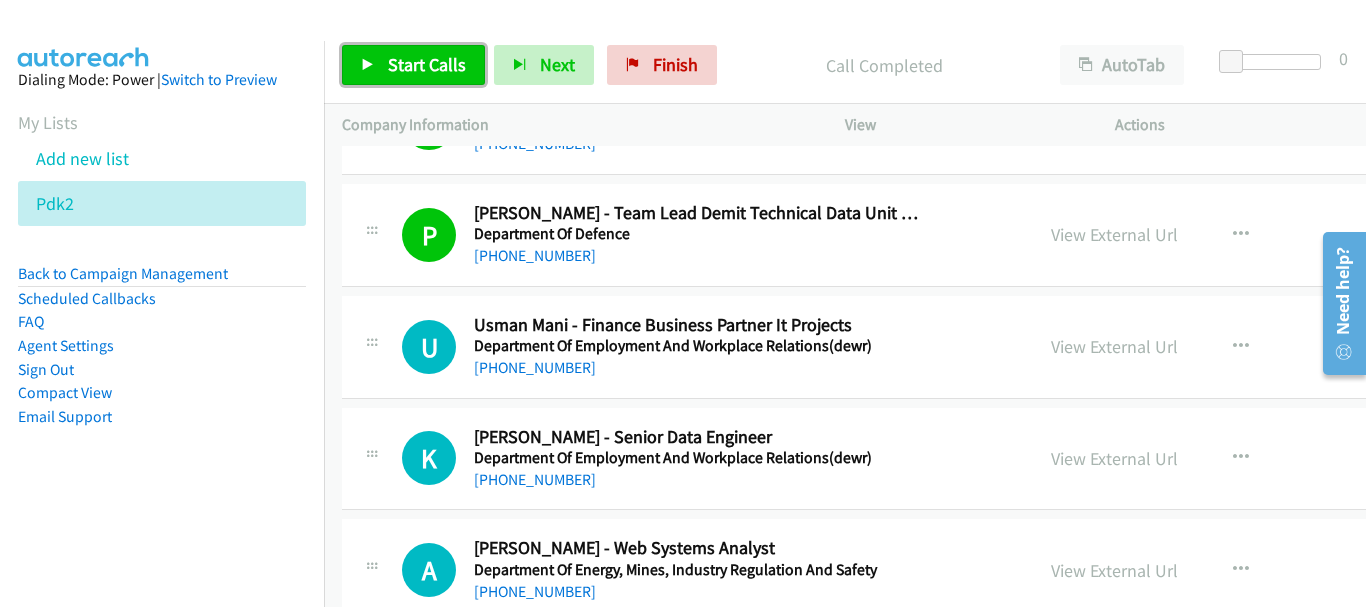 click on "Start Calls" at bounding box center [413, 65] 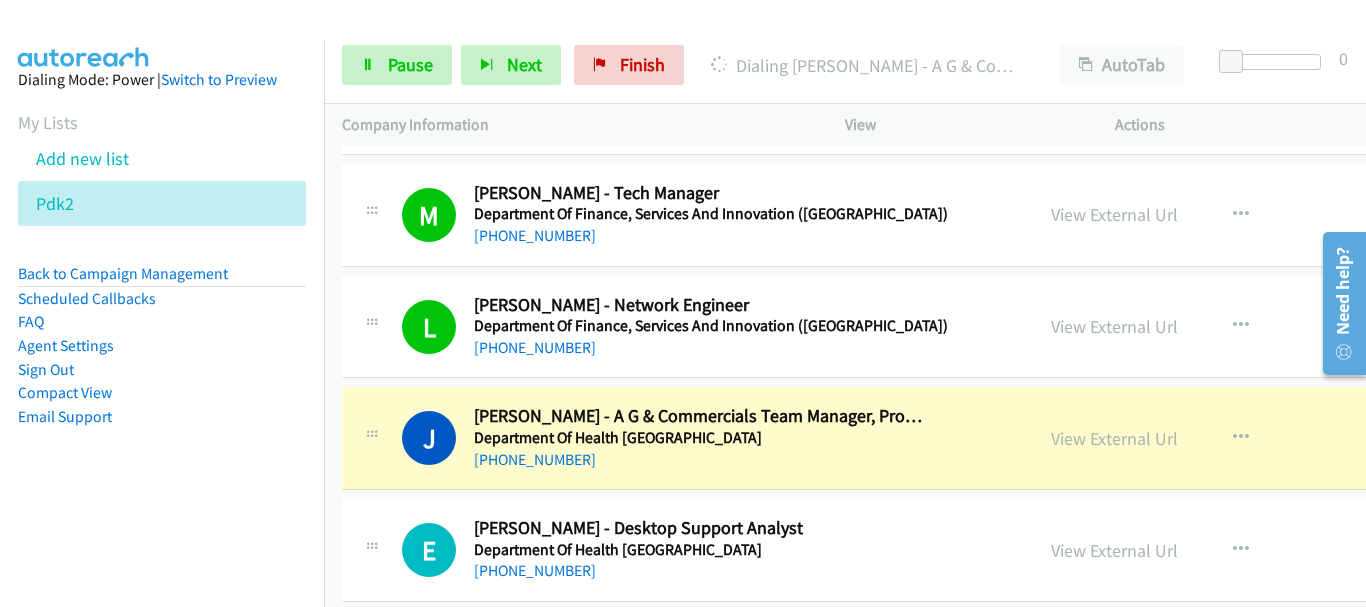 scroll, scrollTop: 11800, scrollLeft: 0, axis: vertical 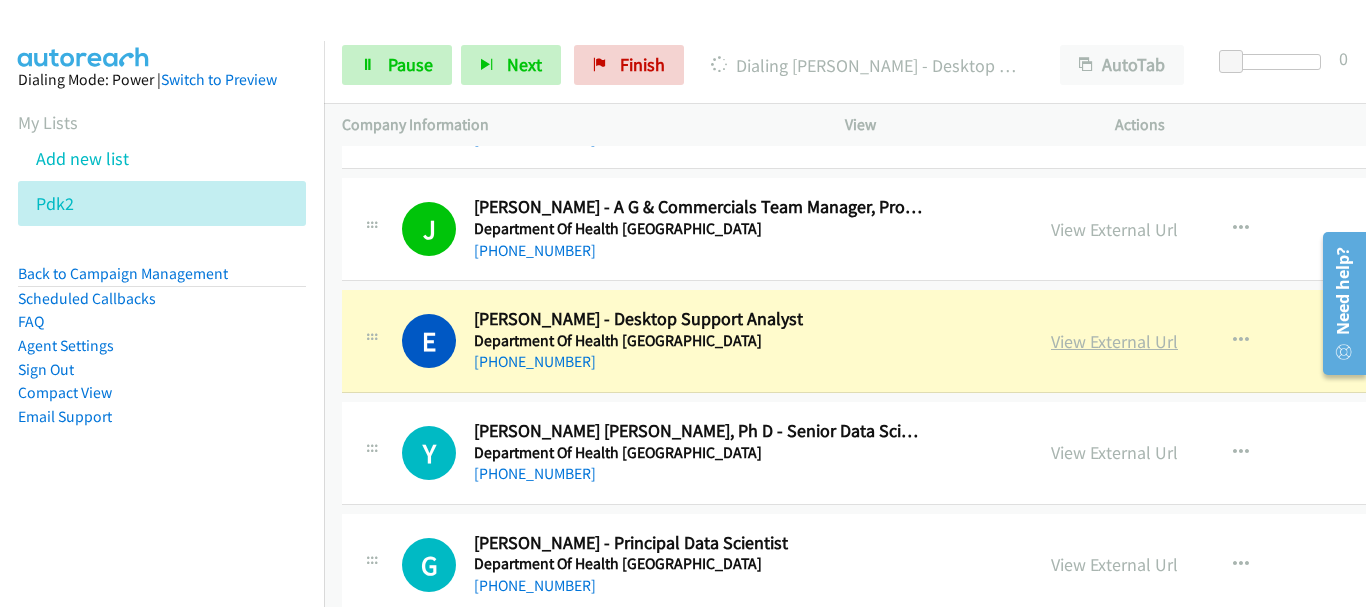 click on "View External Url" at bounding box center [1114, 341] 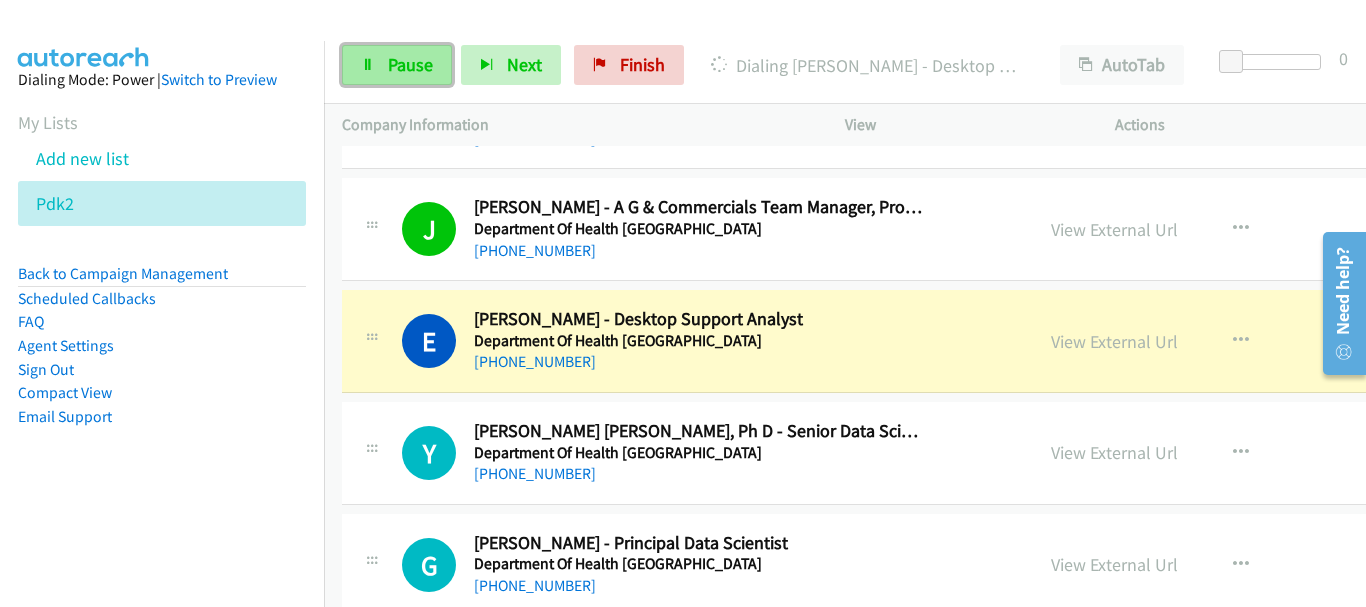 click on "Pause" at bounding box center (410, 64) 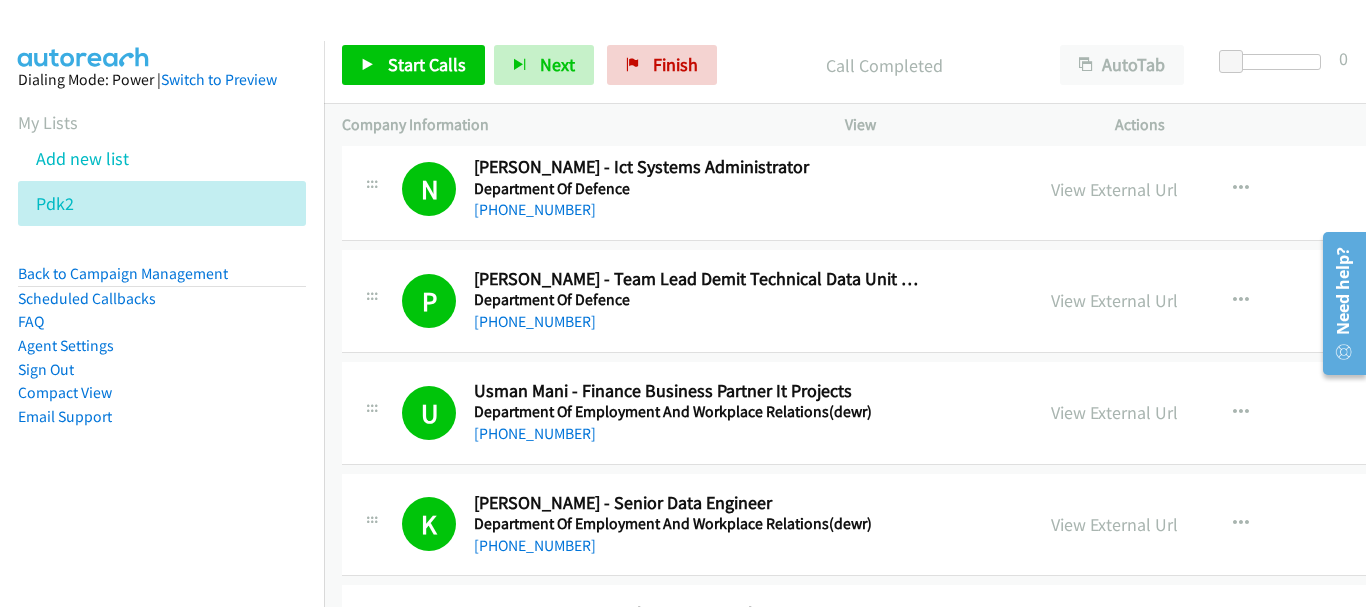 scroll, scrollTop: 11000, scrollLeft: 0, axis: vertical 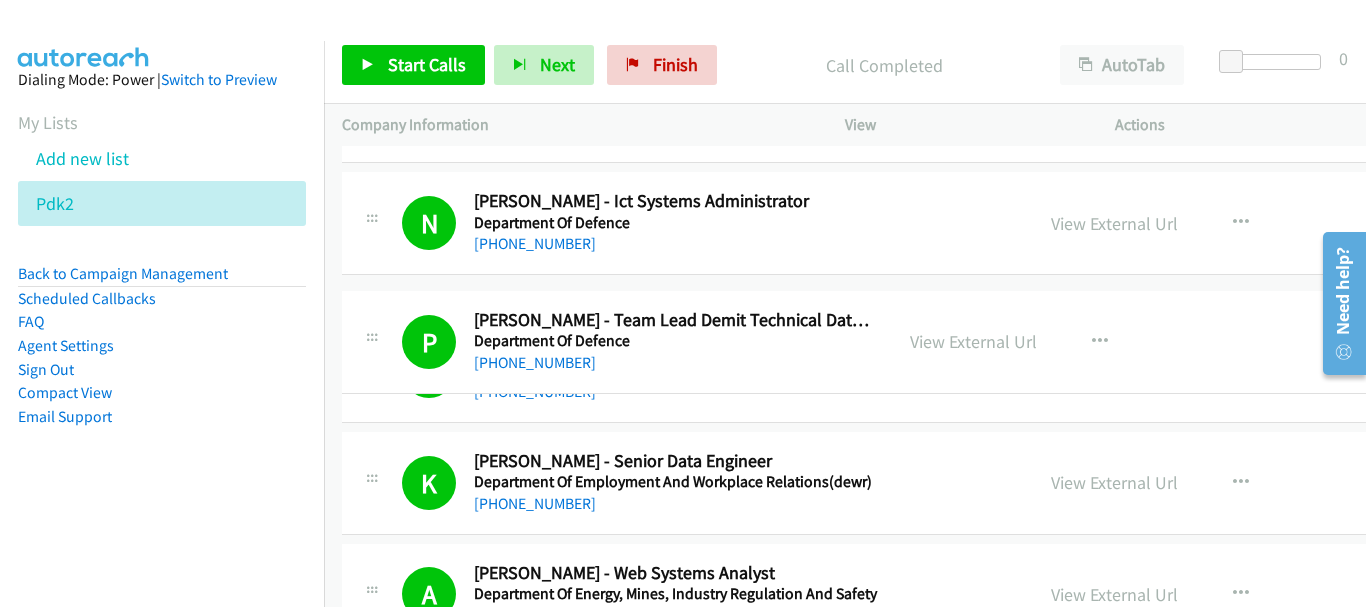 drag, startPoint x: 571, startPoint y: 308, endPoint x: 819, endPoint y: 315, distance: 248.09877 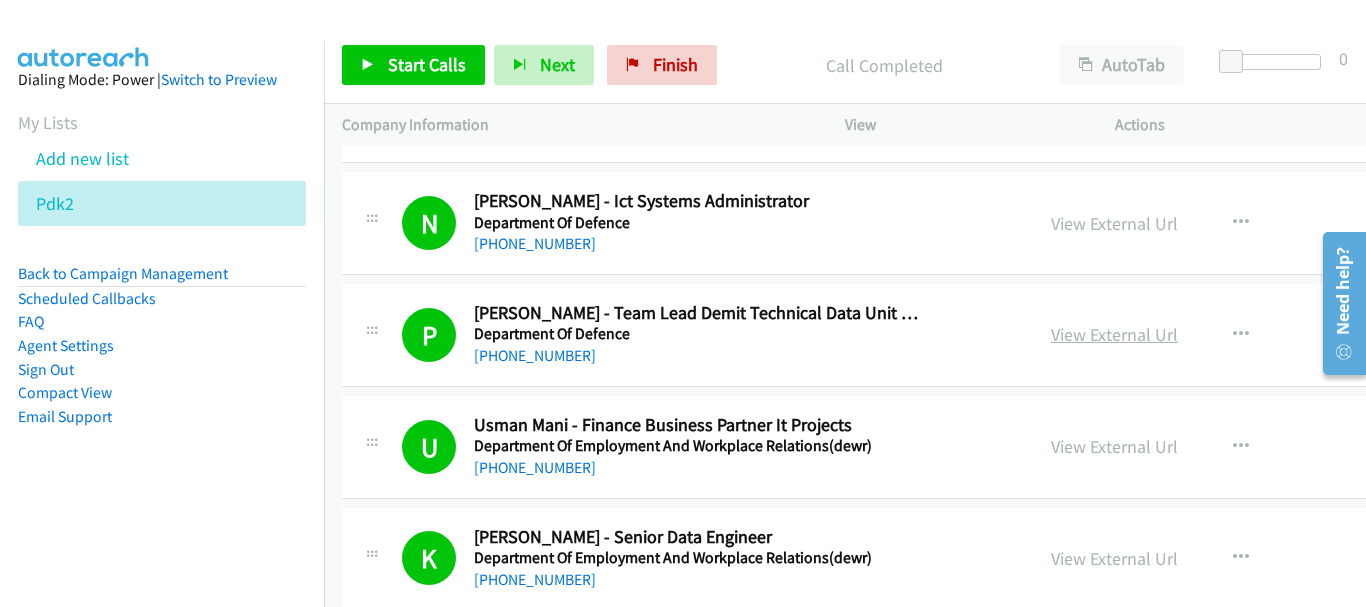 click on "View External Url" at bounding box center [1114, 334] 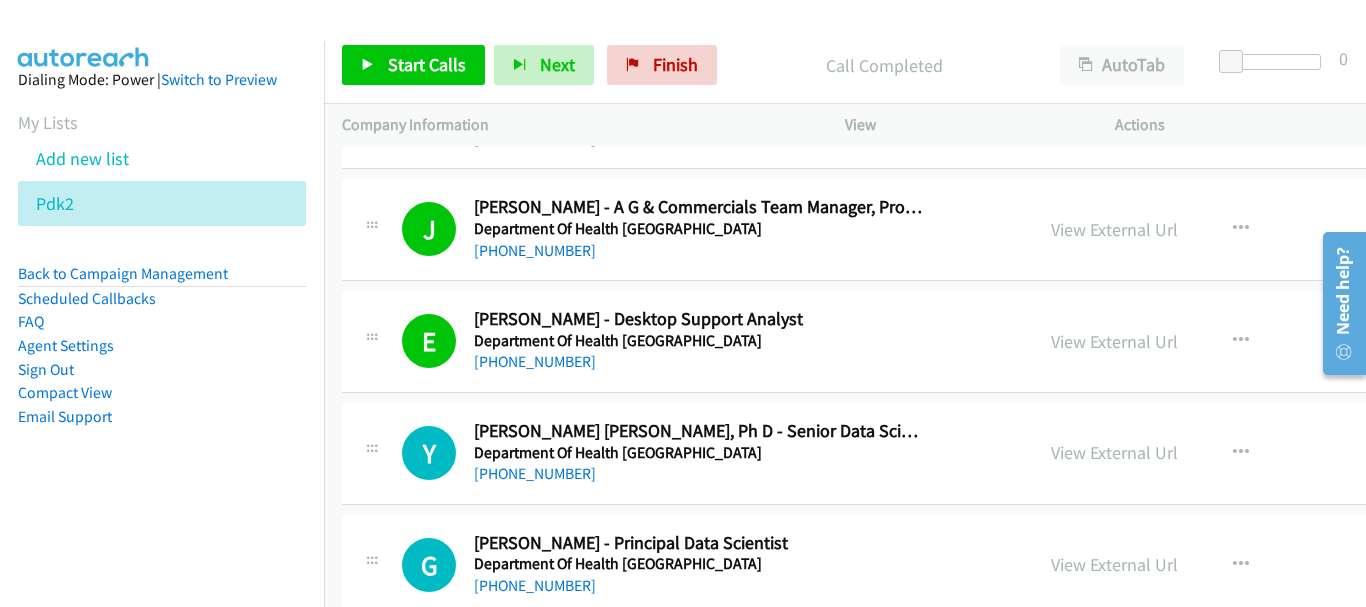 scroll, scrollTop: 12100, scrollLeft: 0, axis: vertical 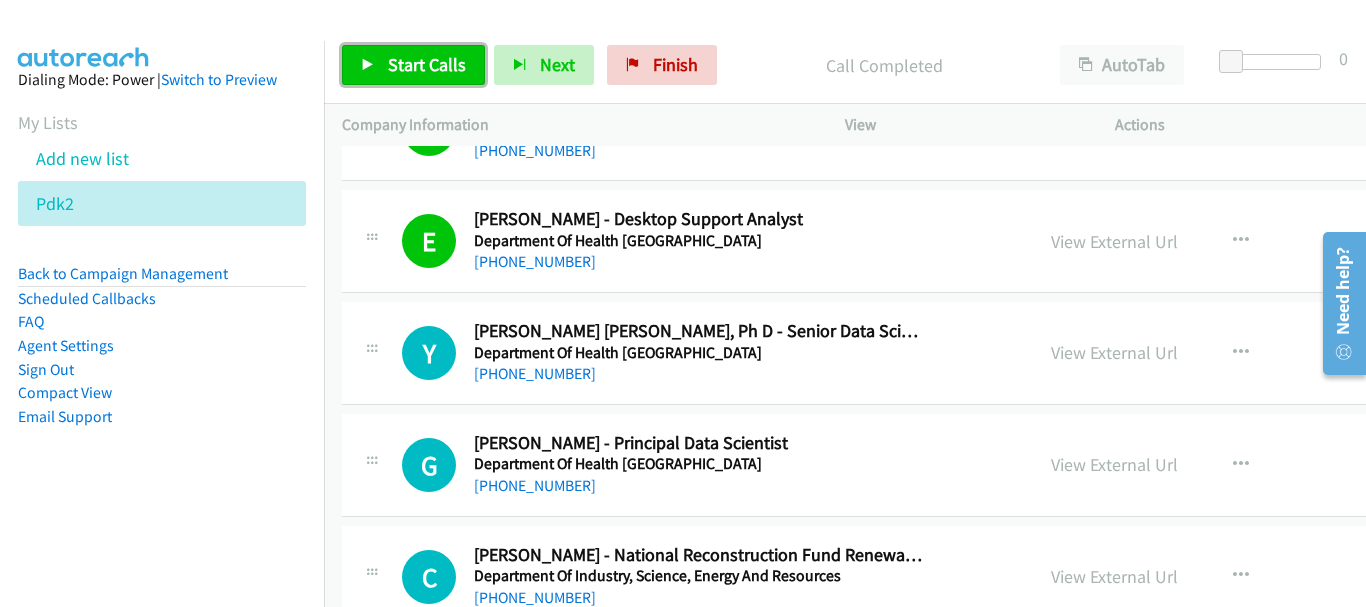 click on "Start Calls" at bounding box center (413, 65) 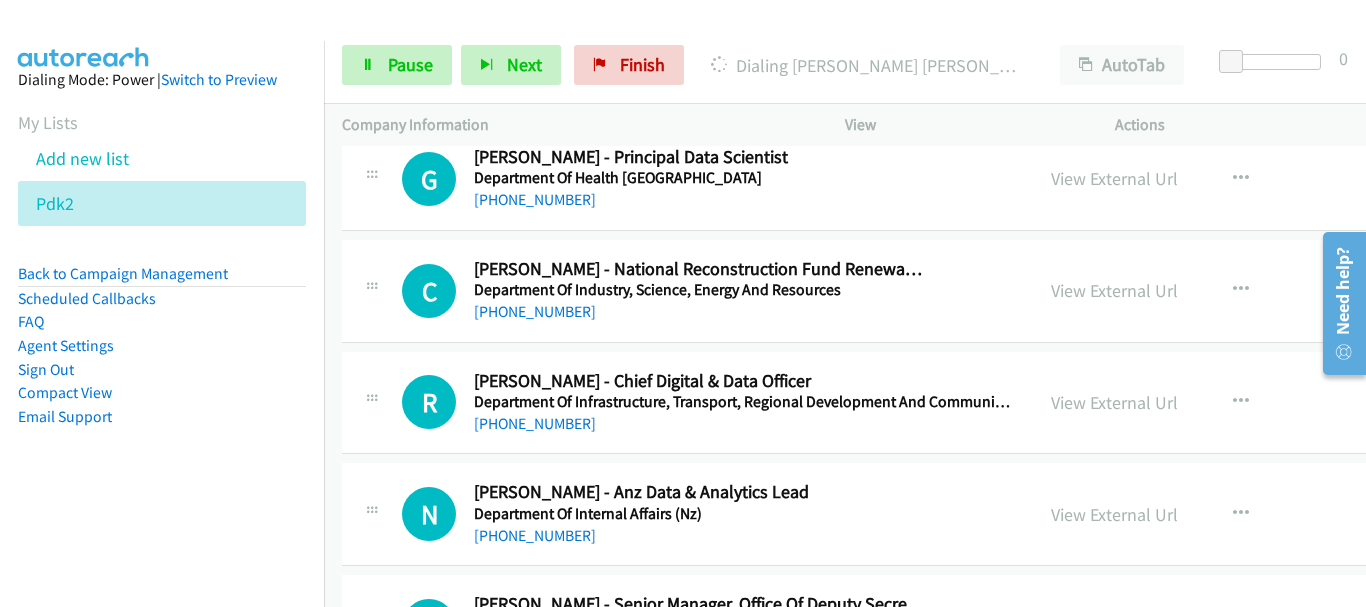 scroll, scrollTop: 12400, scrollLeft: 0, axis: vertical 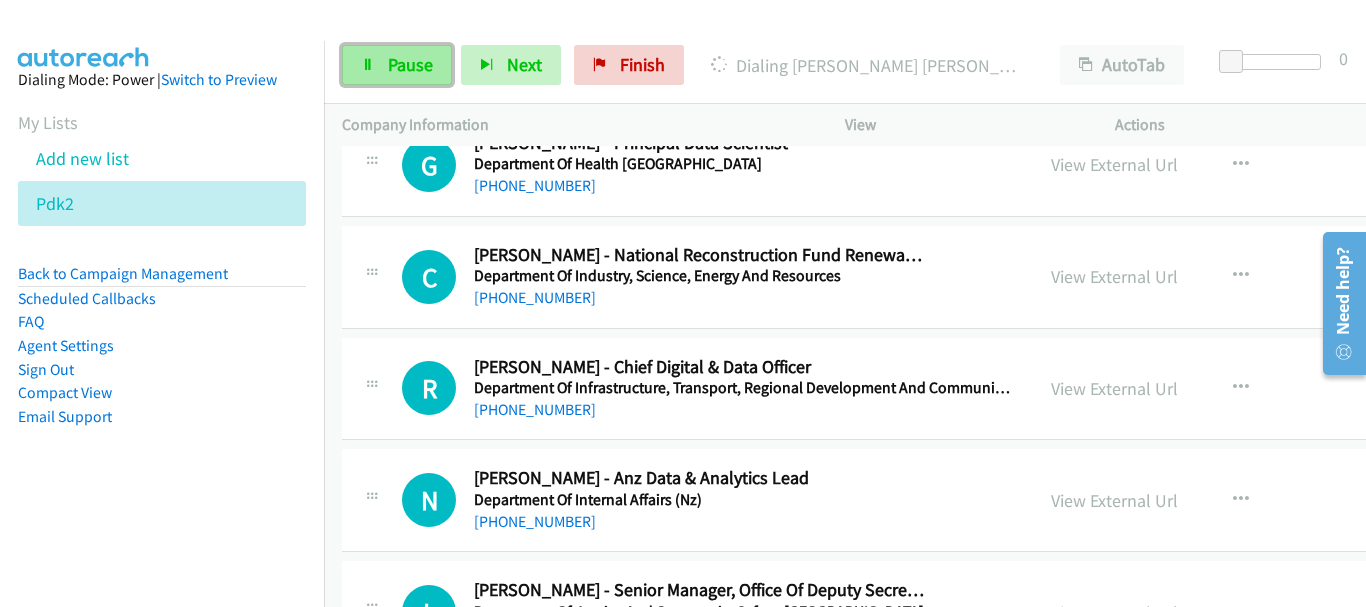click on "Pause" at bounding box center (397, 65) 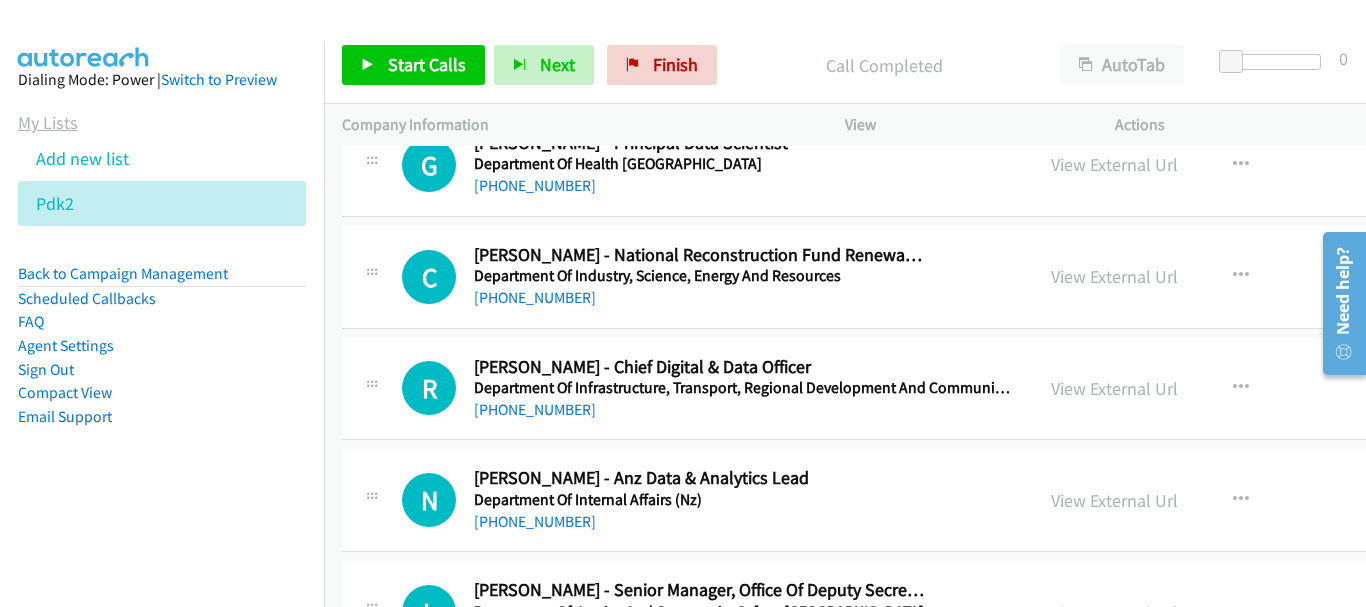 click on "My Lists" at bounding box center [48, 122] 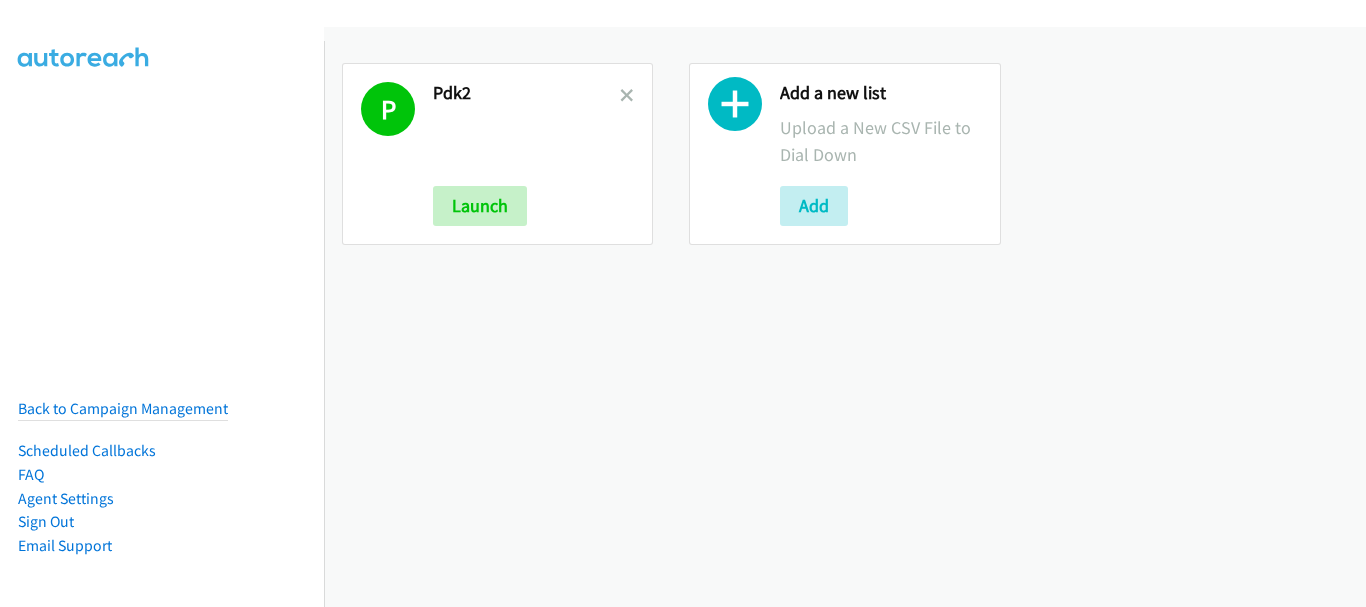 scroll, scrollTop: 0, scrollLeft: 0, axis: both 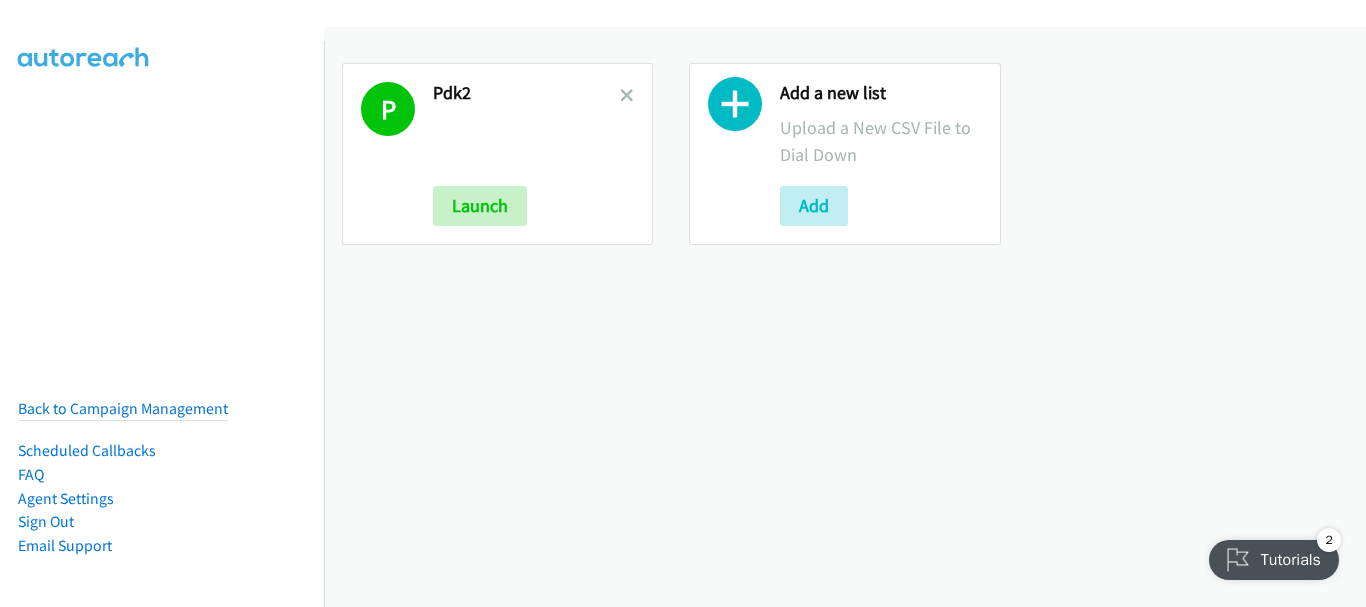 click at bounding box center (627, 154) 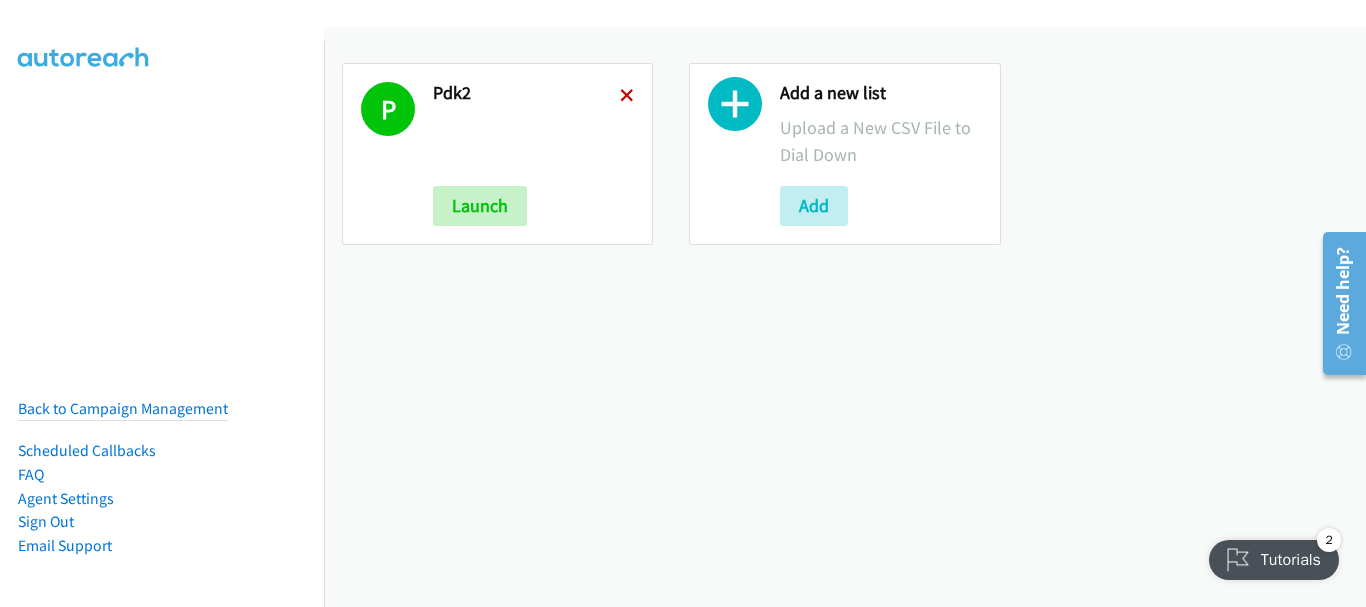 click at bounding box center [627, 97] 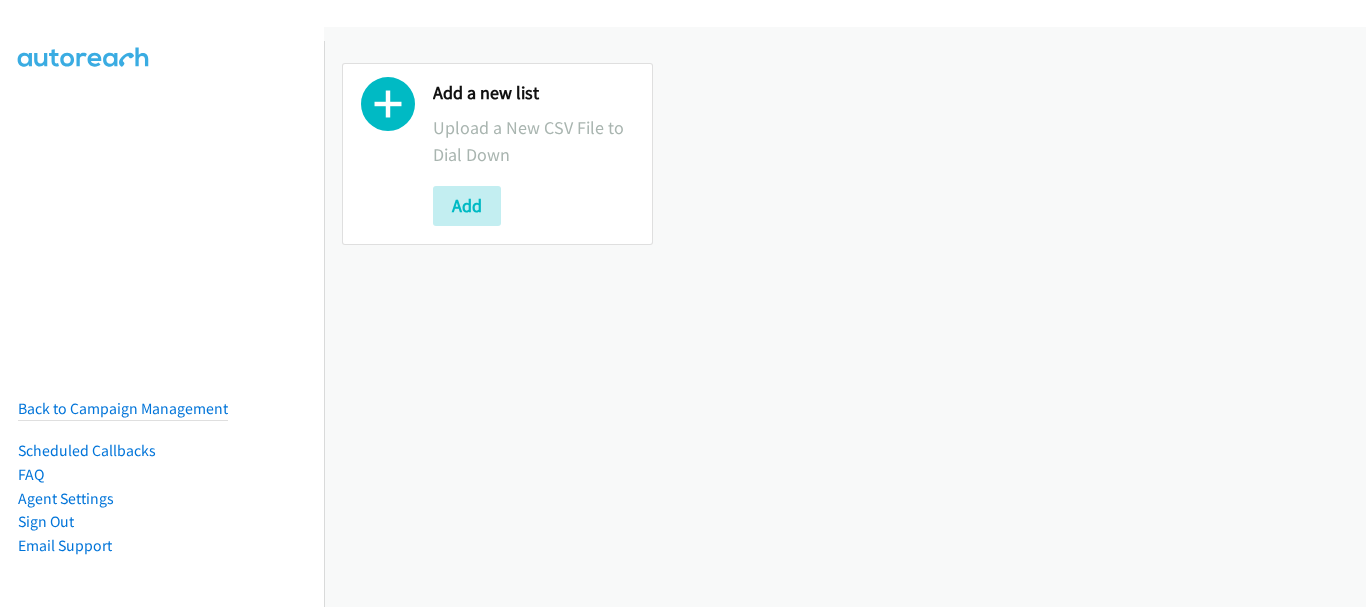 scroll, scrollTop: 0, scrollLeft: 0, axis: both 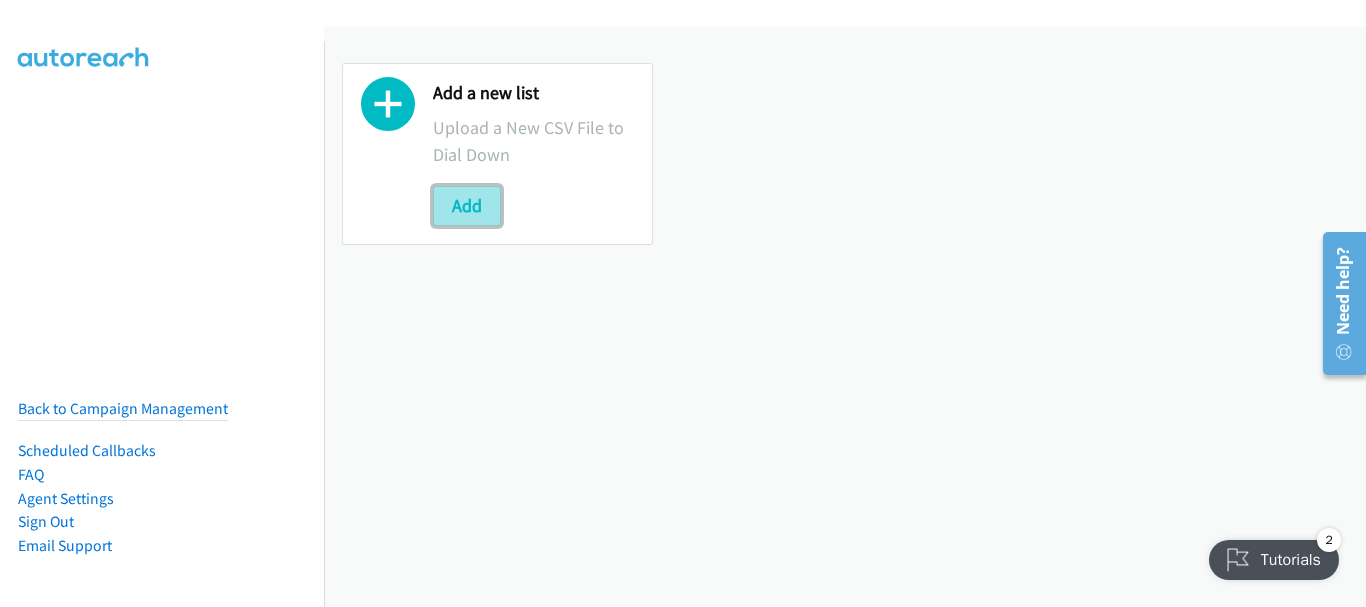click on "Add" at bounding box center [467, 206] 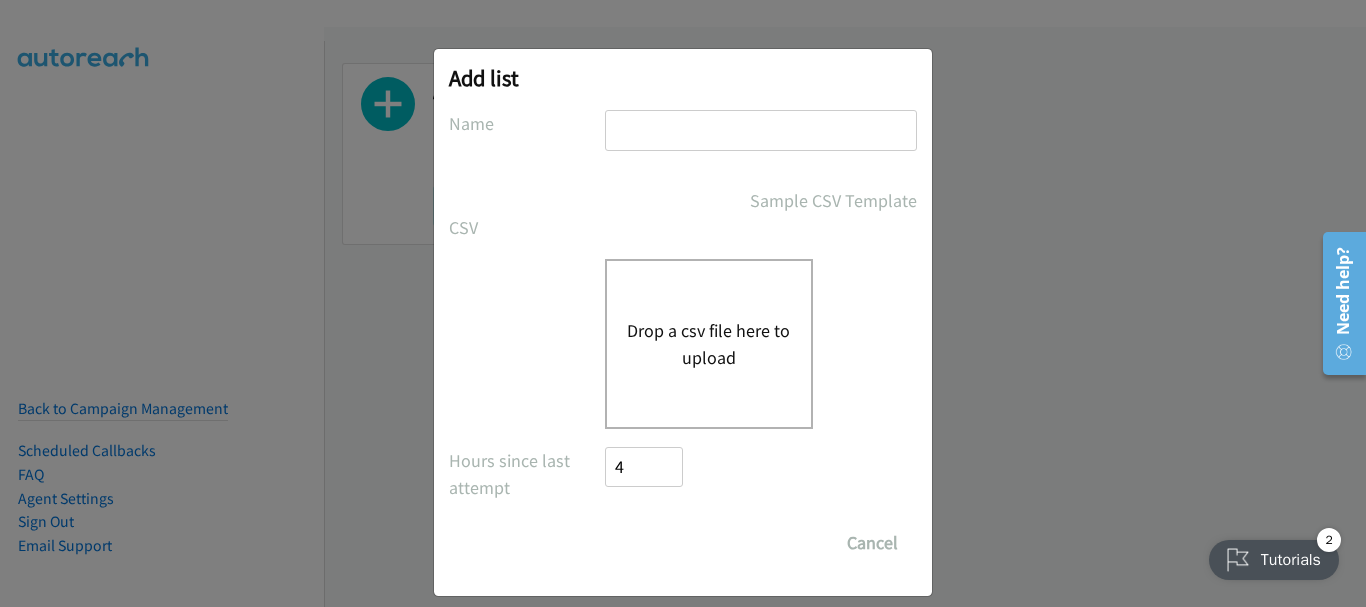 click at bounding box center (761, 130) 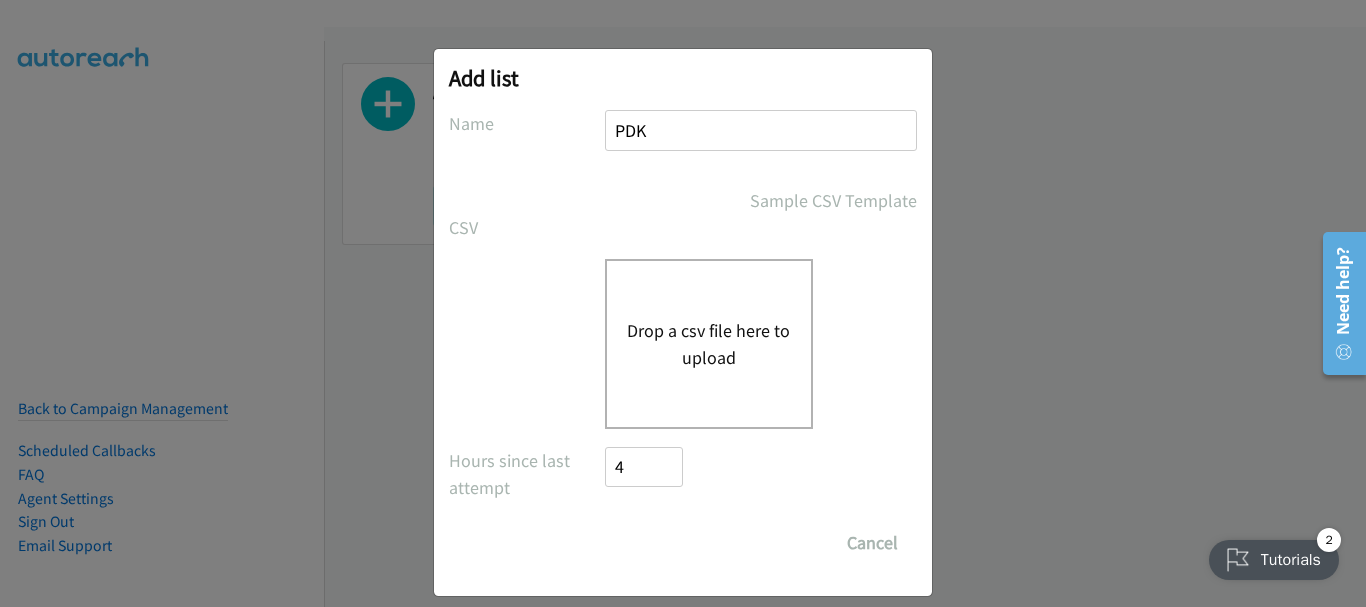 click on "Drop a csv file here to upload" at bounding box center [709, 344] 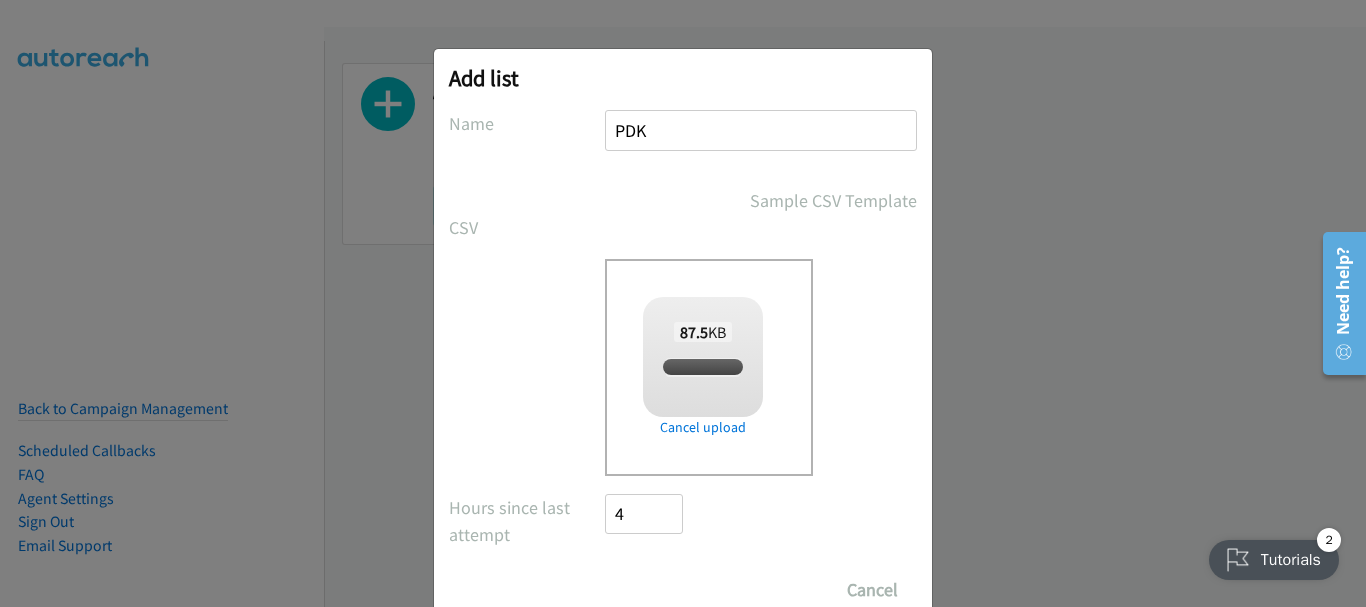 checkbox on "true" 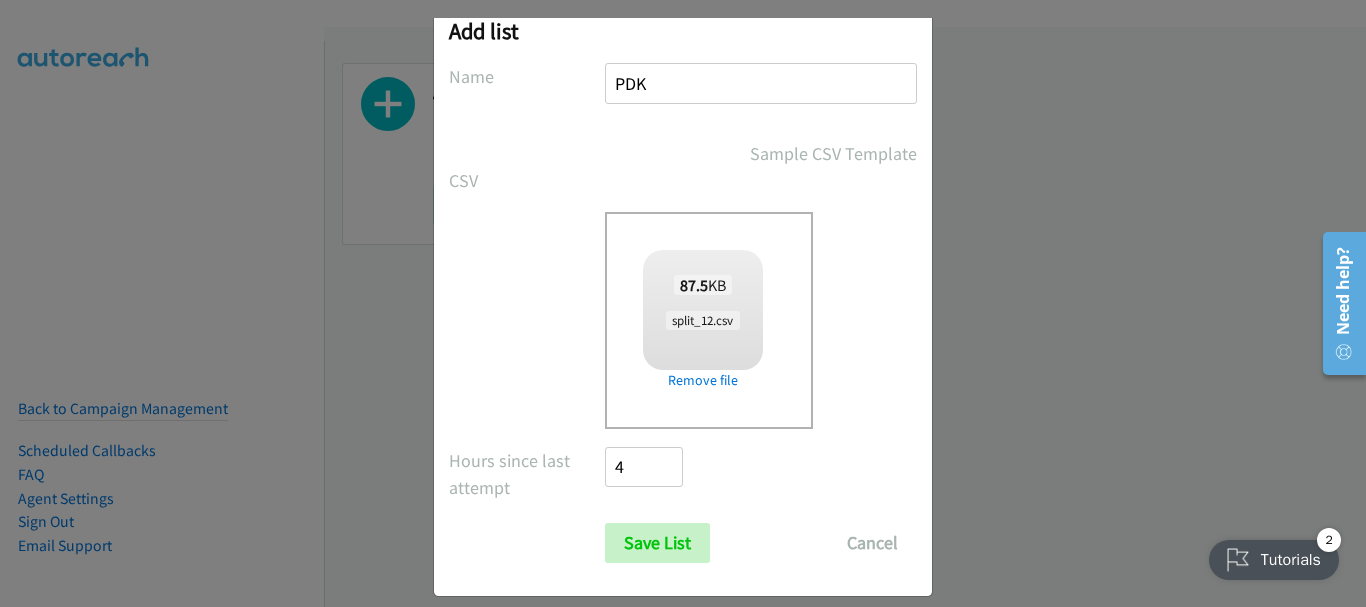 scroll, scrollTop: 67, scrollLeft: 0, axis: vertical 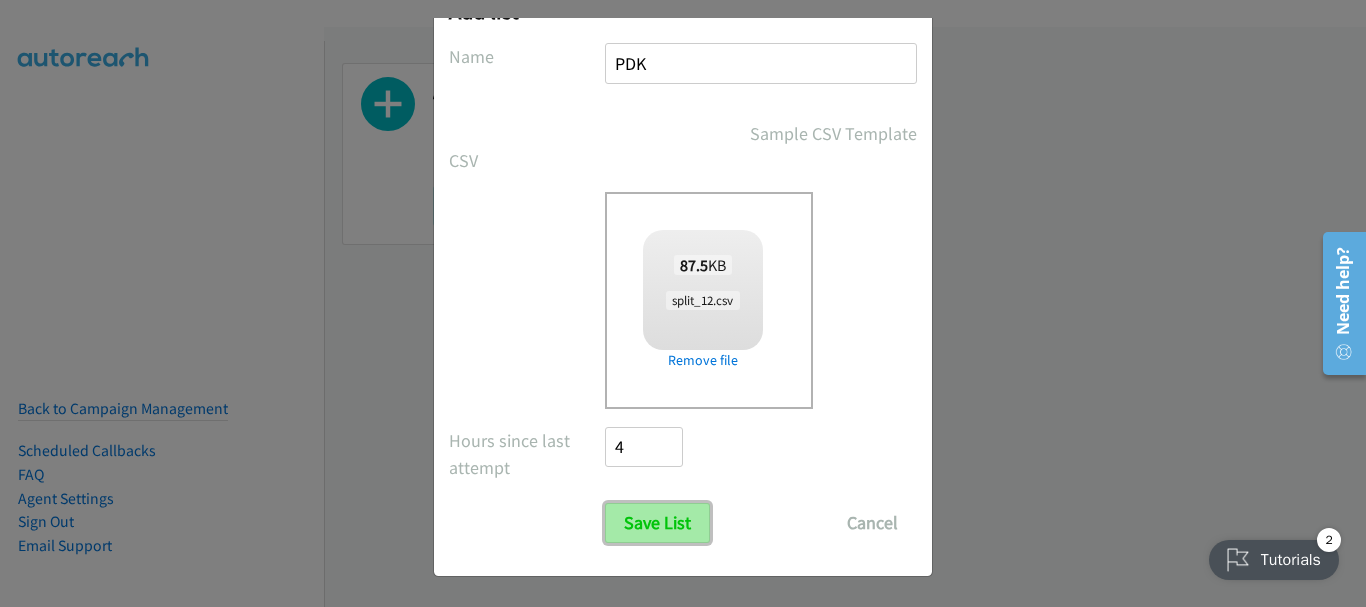 click on "Save List" at bounding box center (657, 523) 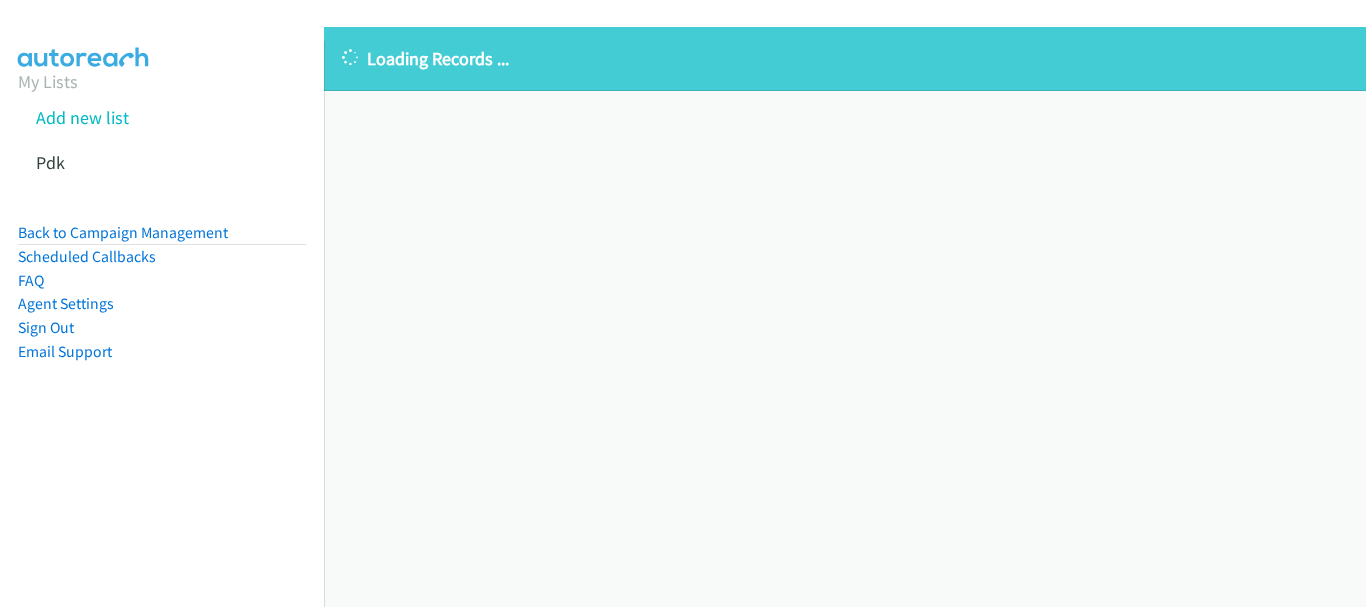 scroll, scrollTop: 0, scrollLeft: 0, axis: both 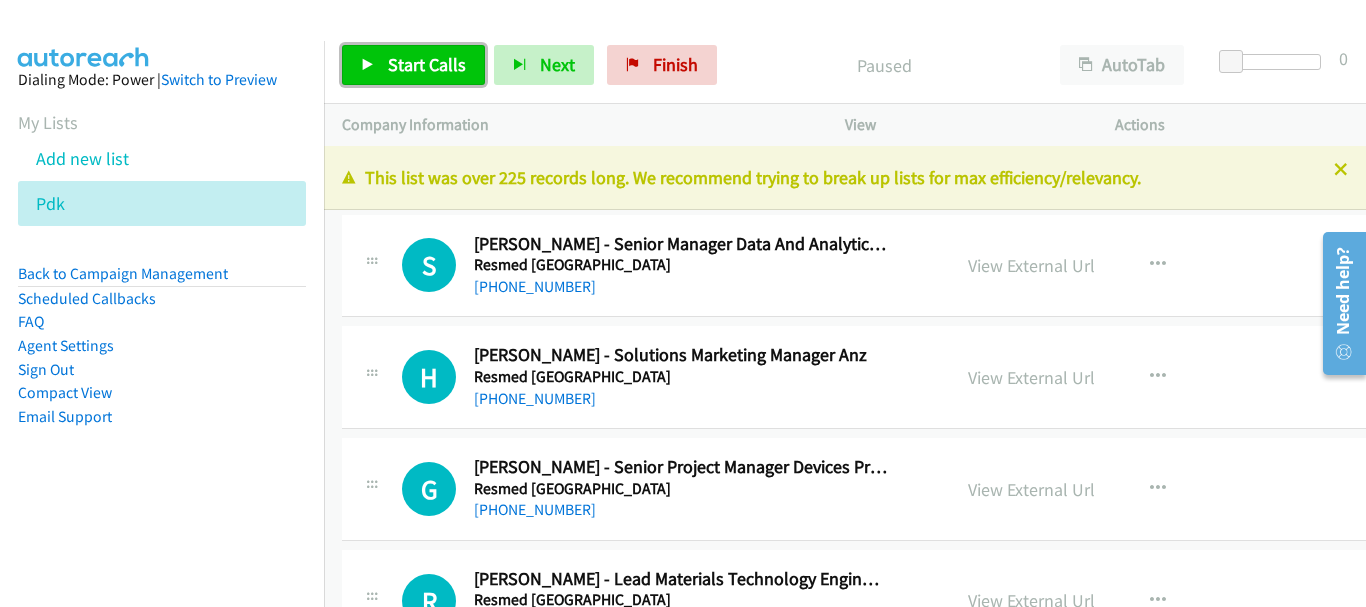 click on "Start Calls" at bounding box center [427, 64] 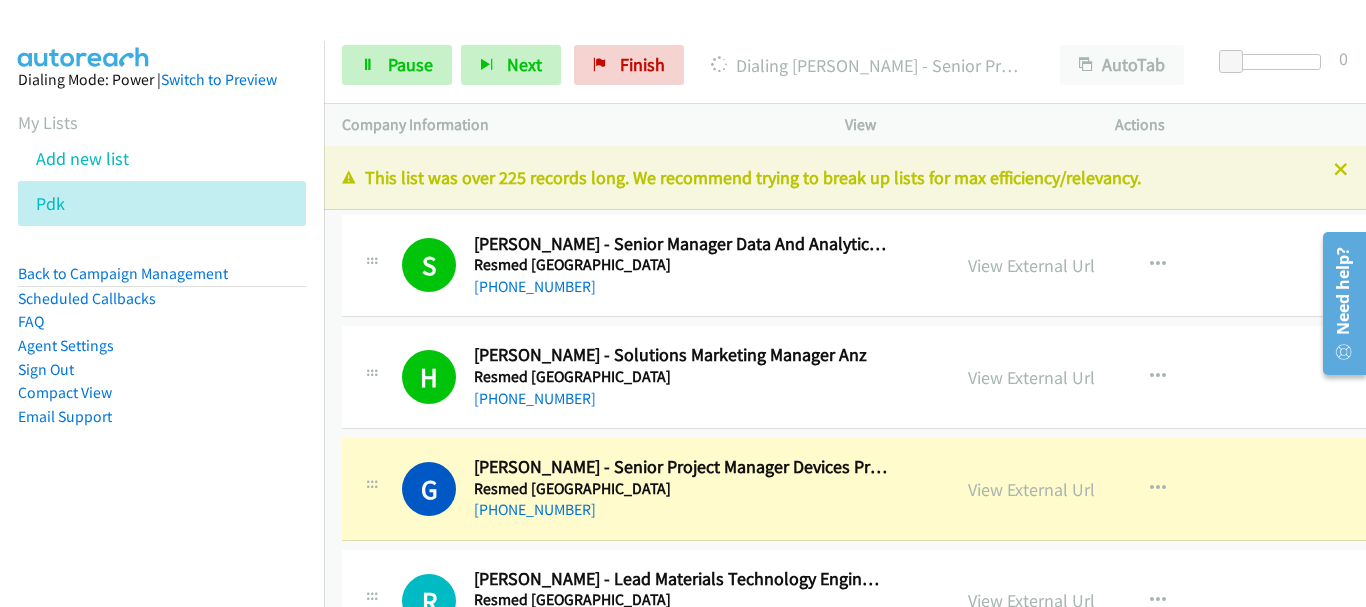 click on "View External Url" at bounding box center (1031, 489) 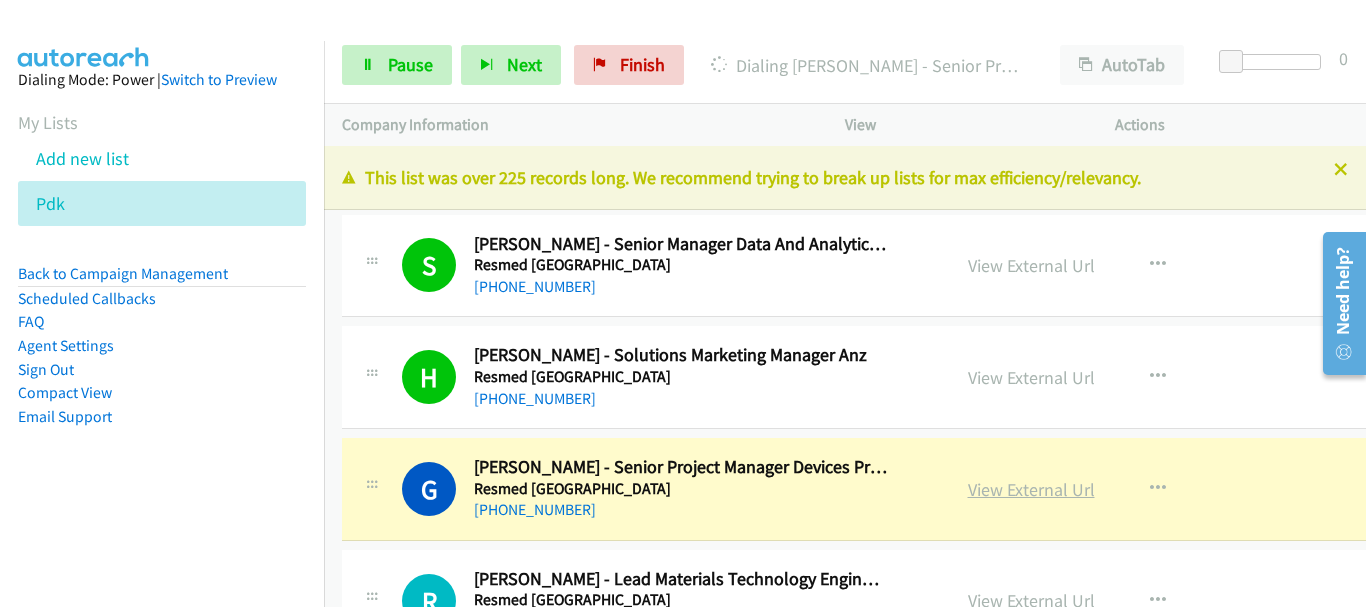 click on "View External Url" at bounding box center [1031, 489] 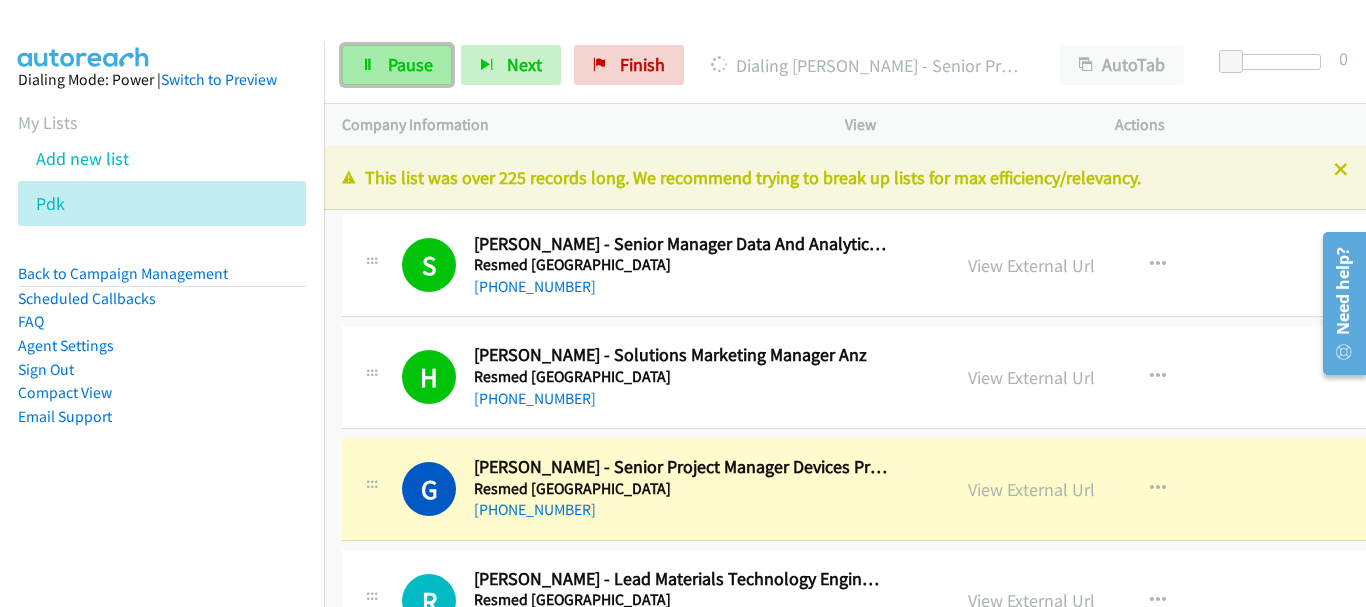 click on "Pause" at bounding box center (410, 64) 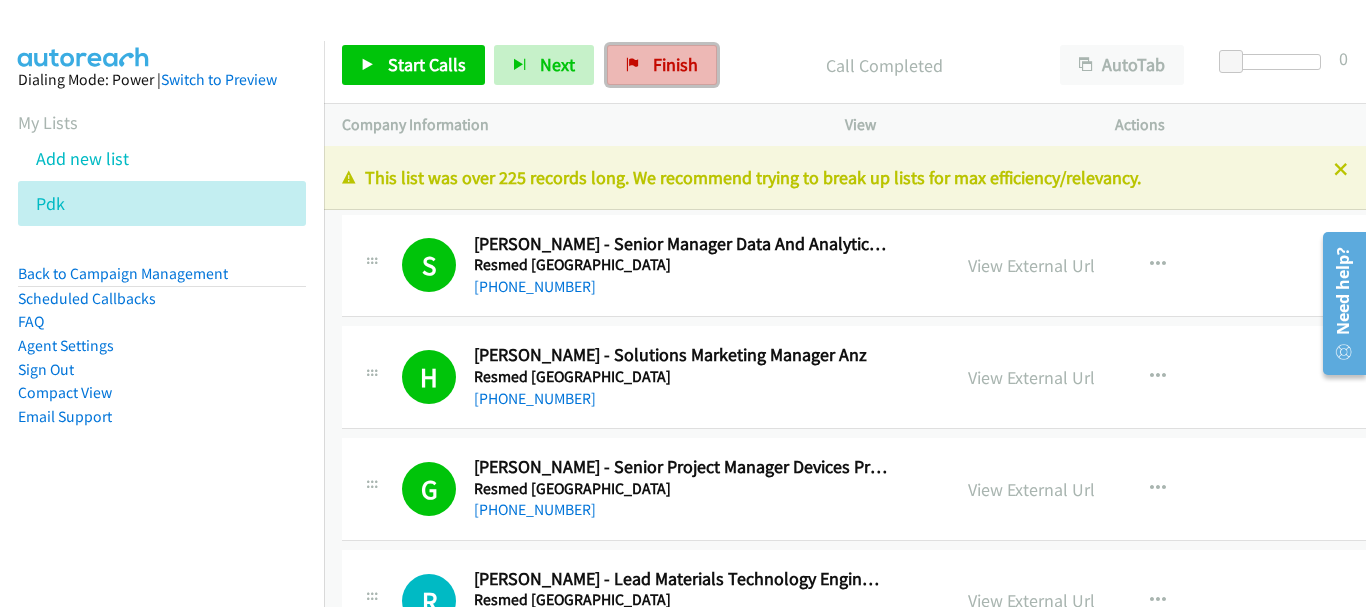 click on "Finish" at bounding box center (675, 64) 